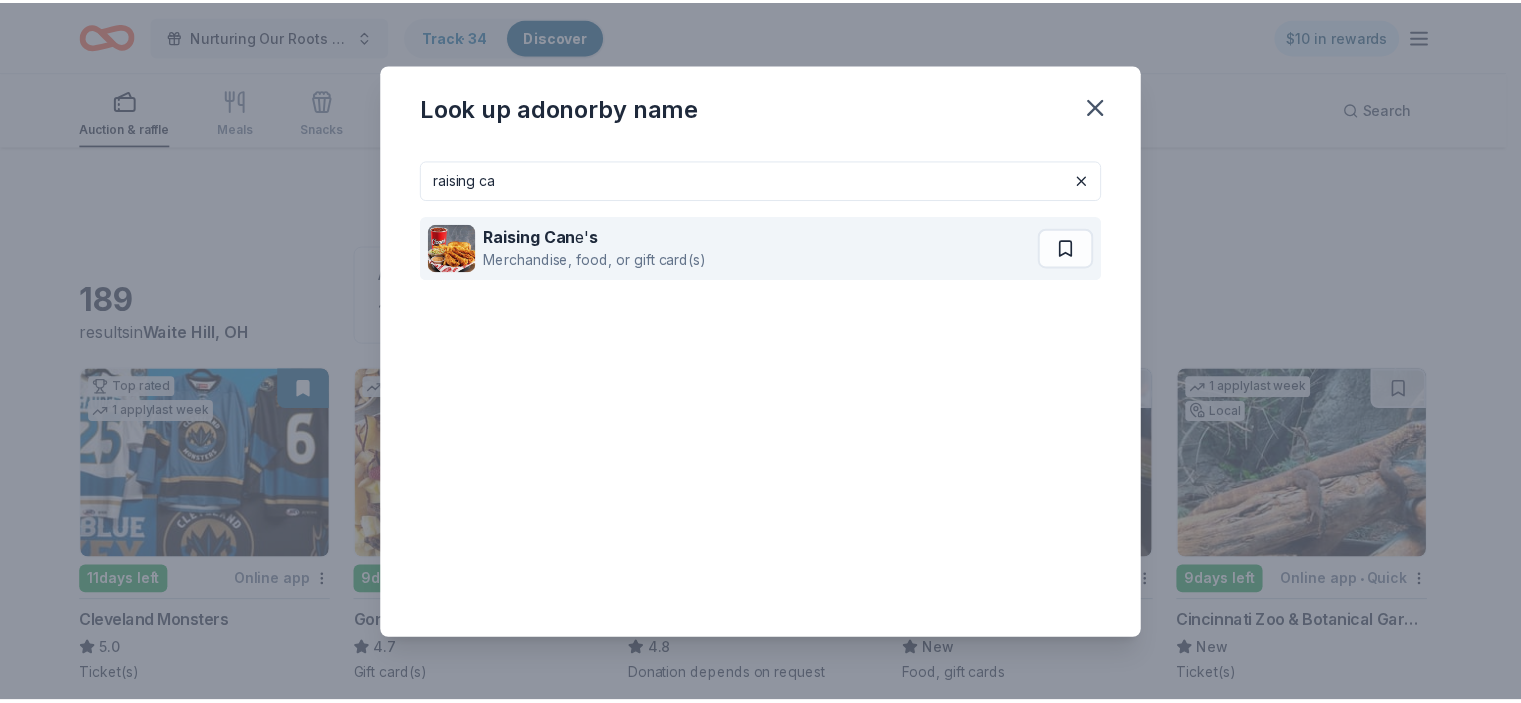 scroll, scrollTop: 4345, scrollLeft: 0, axis: vertical 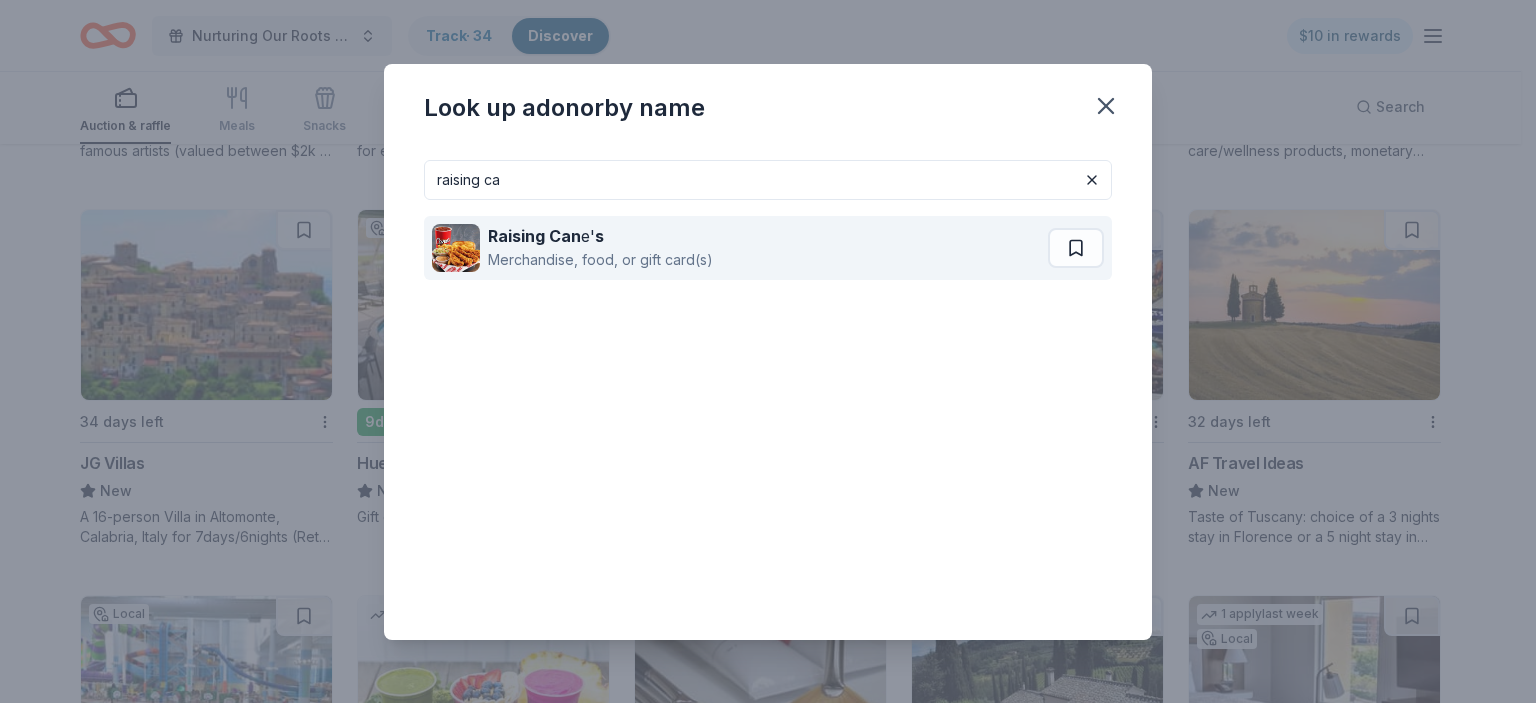 click on "Raising Can e' s" at bounding box center (600, 236) 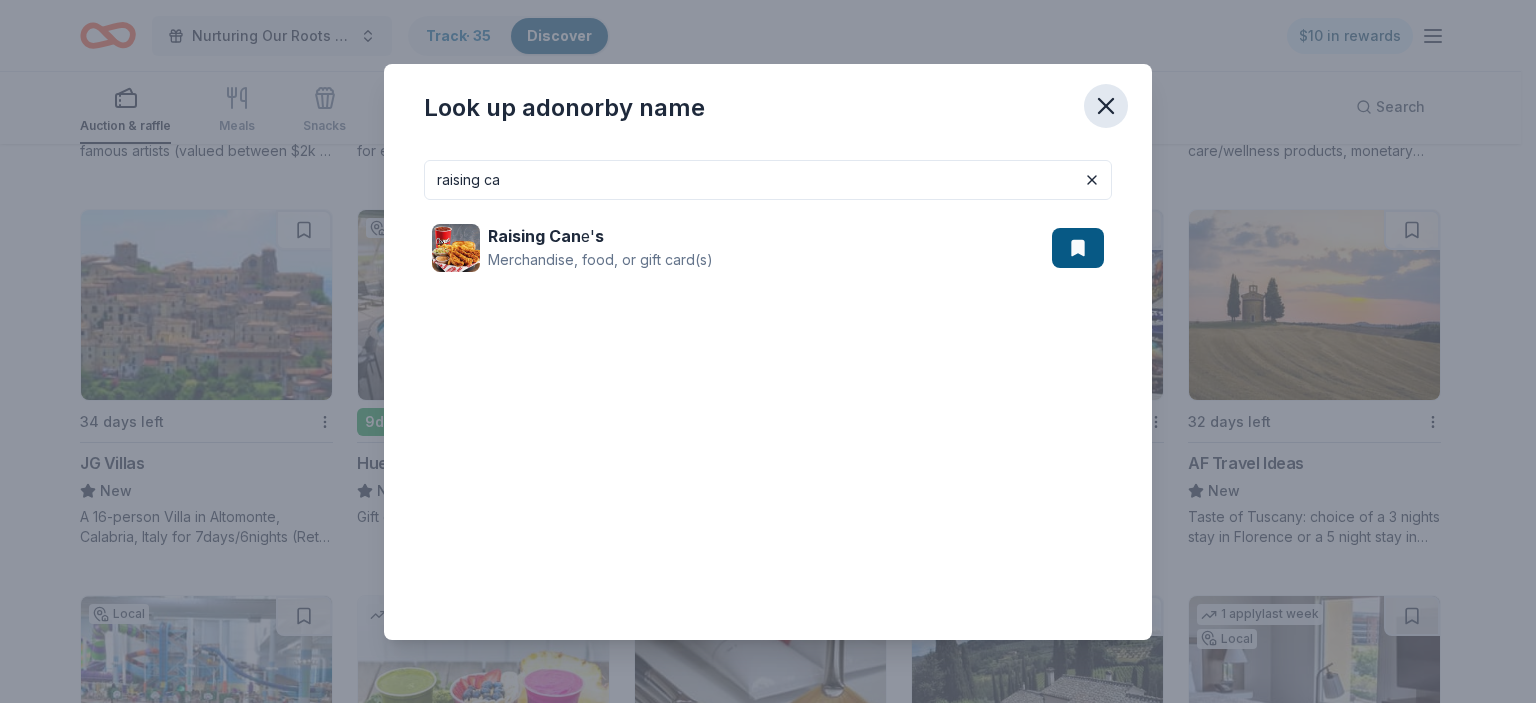 click 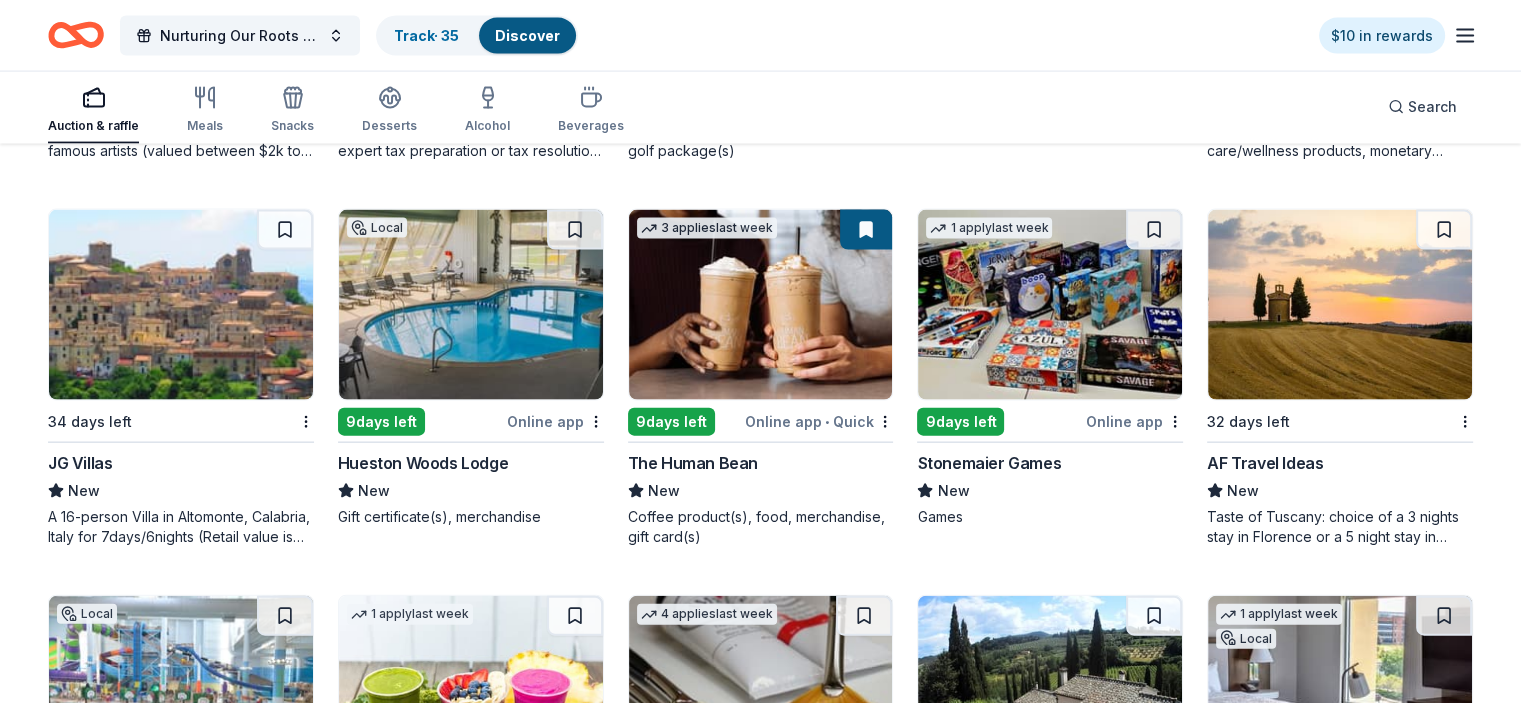 click at bounding box center [471, 305] 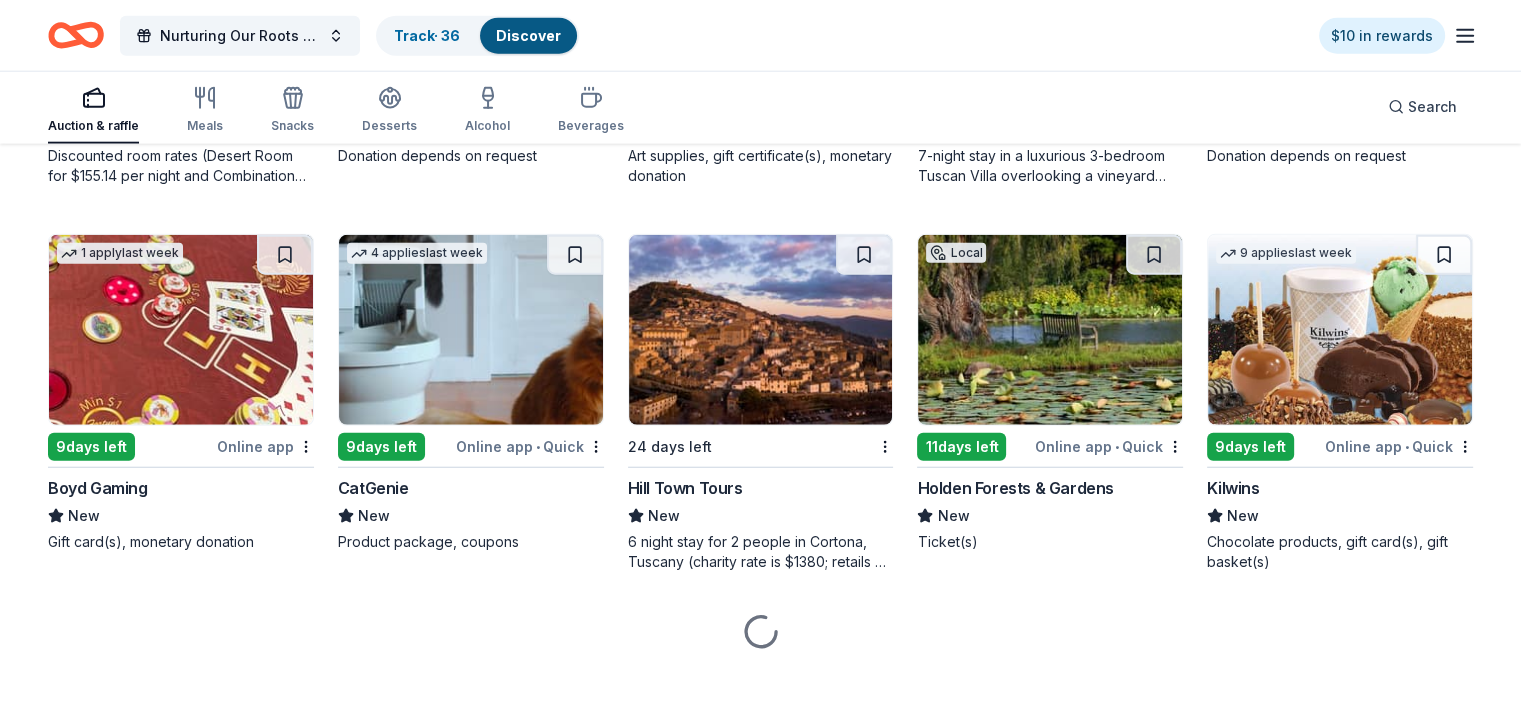 scroll, scrollTop: 5116, scrollLeft: 0, axis: vertical 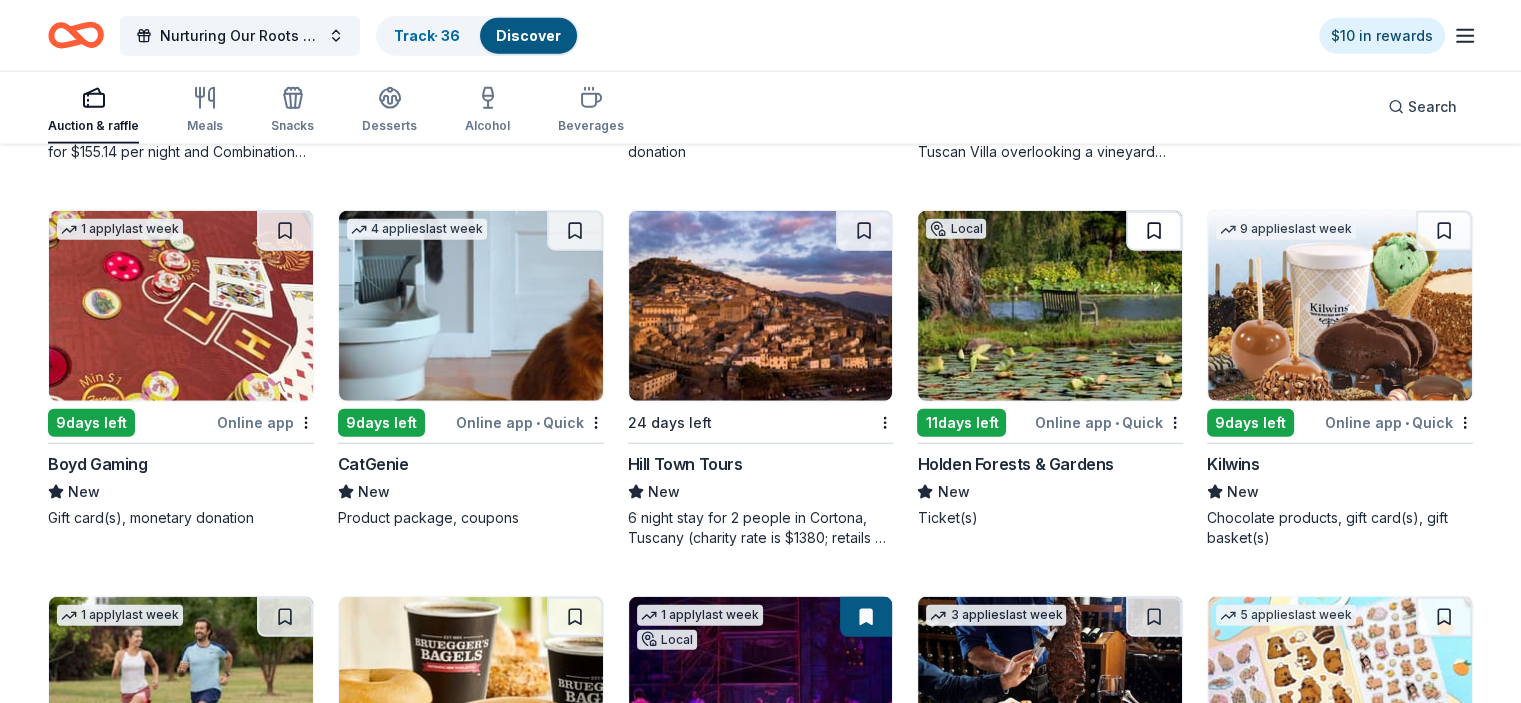 click at bounding box center [1154, 231] 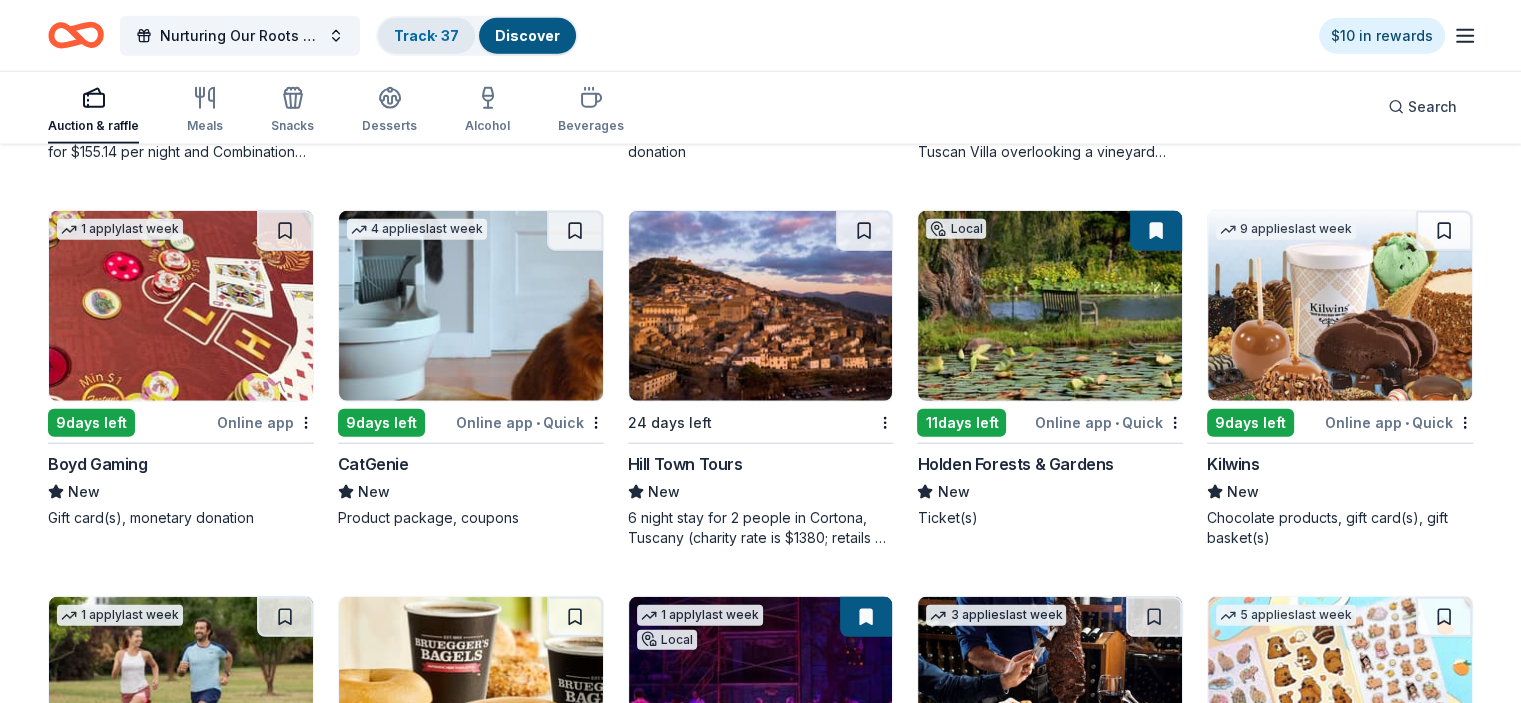 click on "Track  · 37" at bounding box center [426, 35] 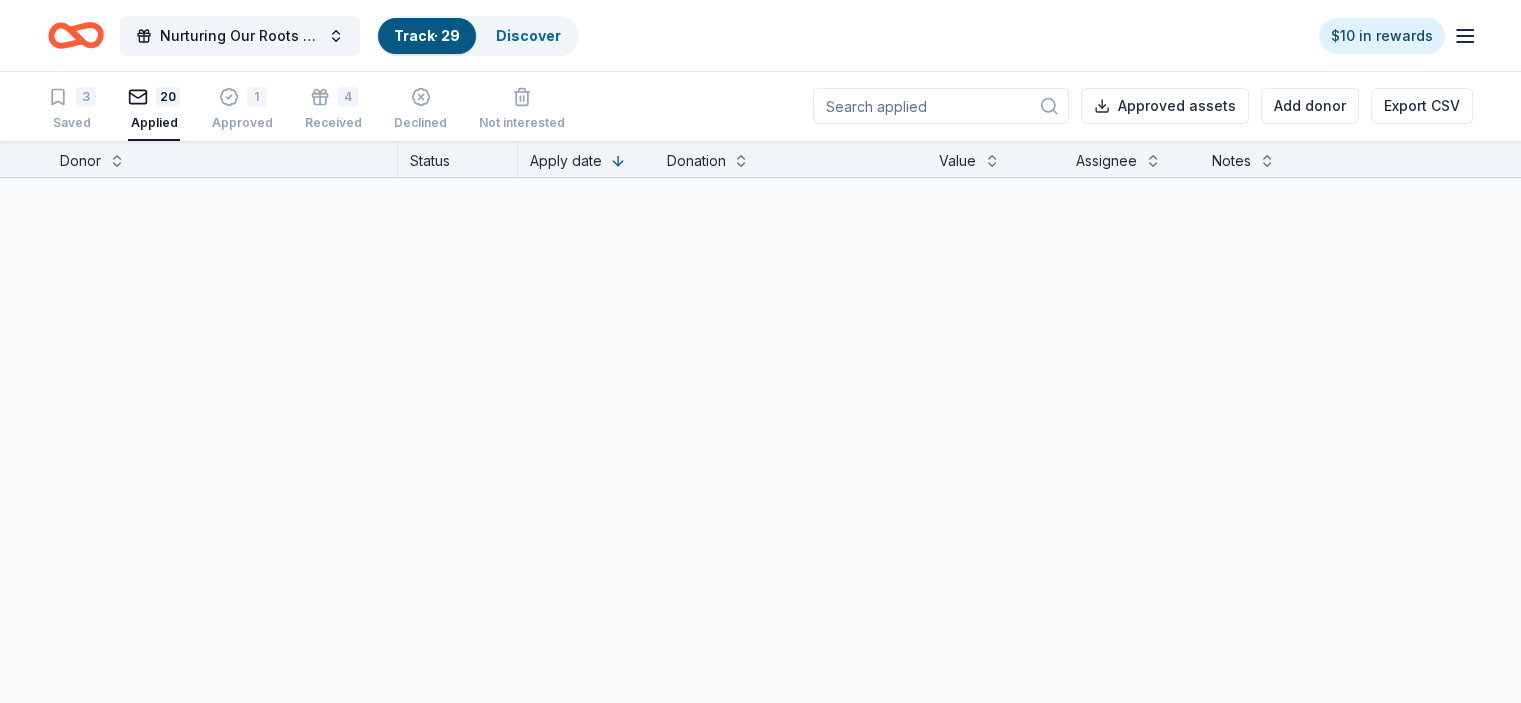 scroll, scrollTop: 0, scrollLeft: 0, axis: both 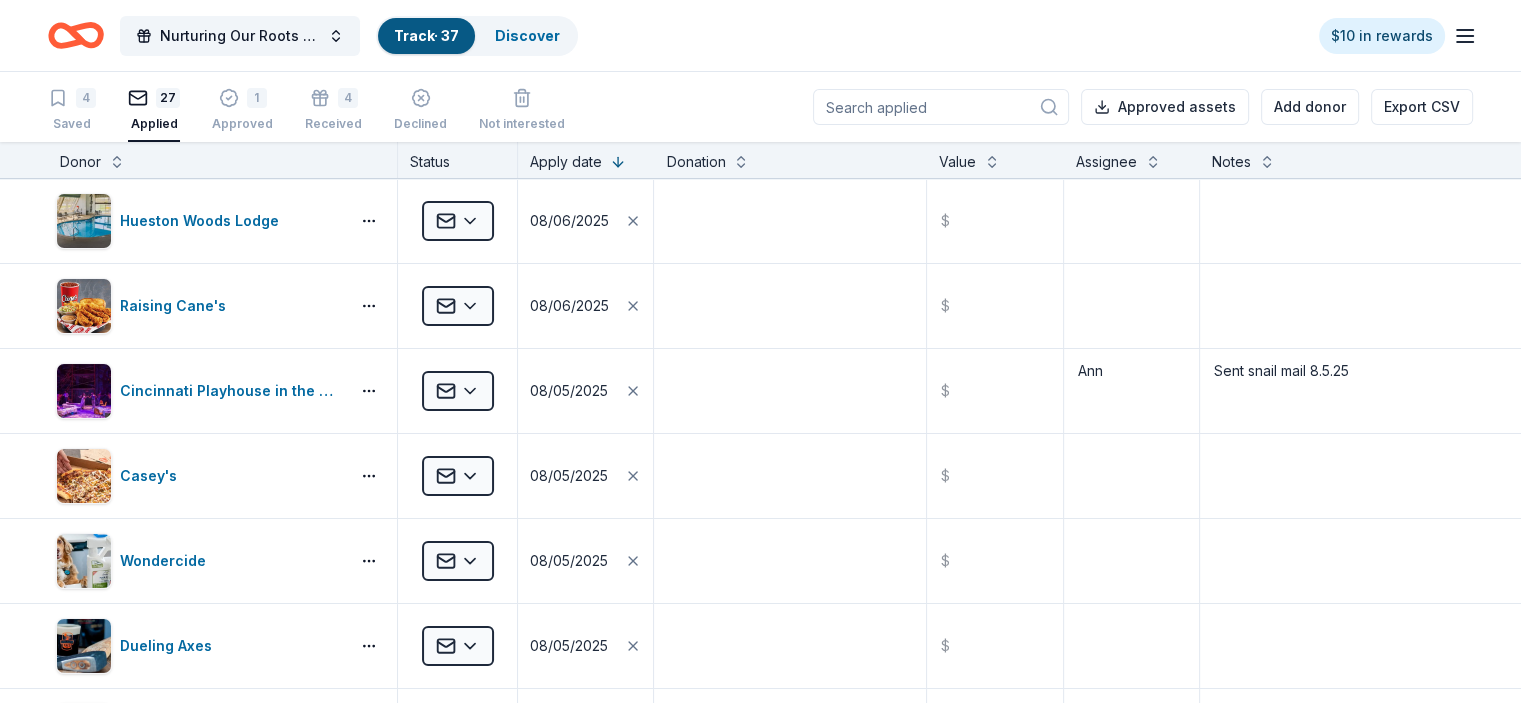 click on "Donor" at bounding box center [222, 162] 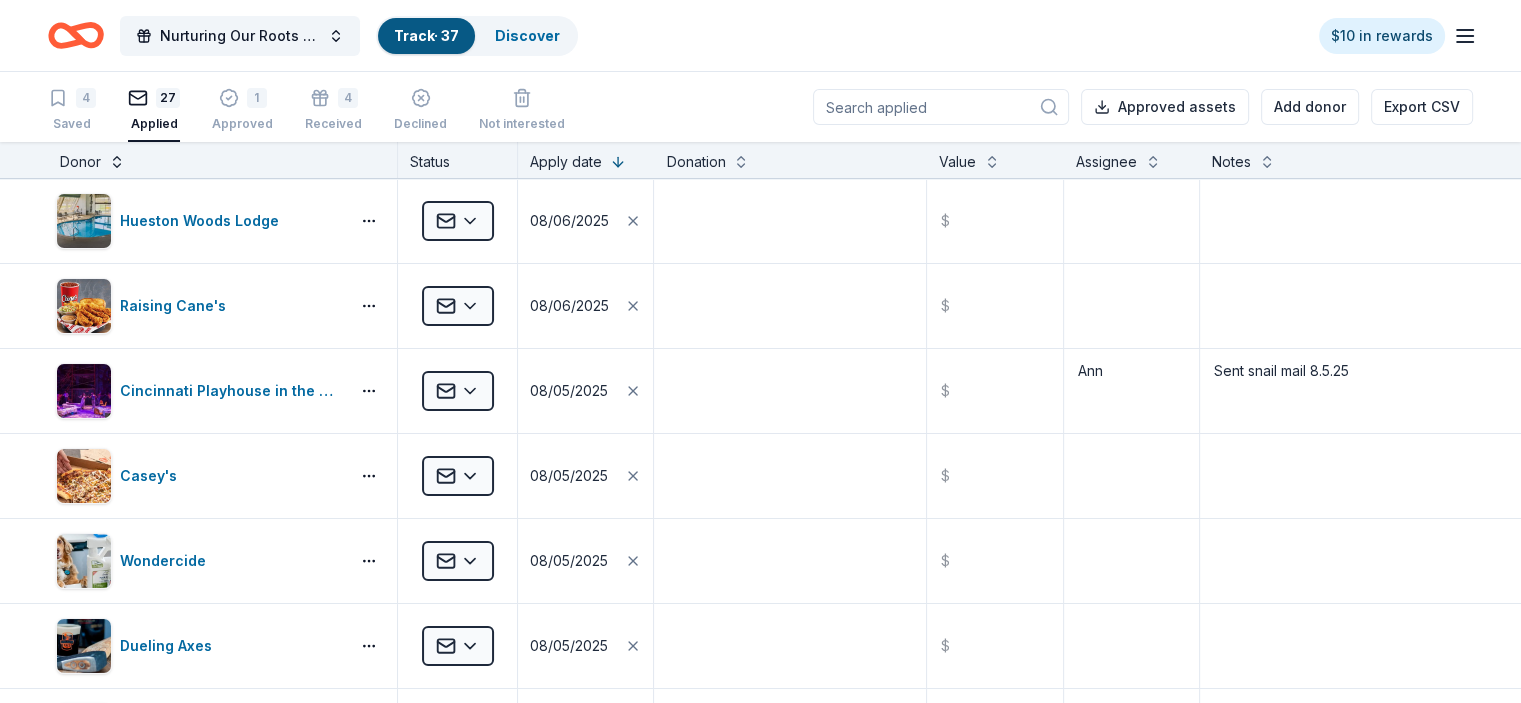 click at bounding box center (117, 160) 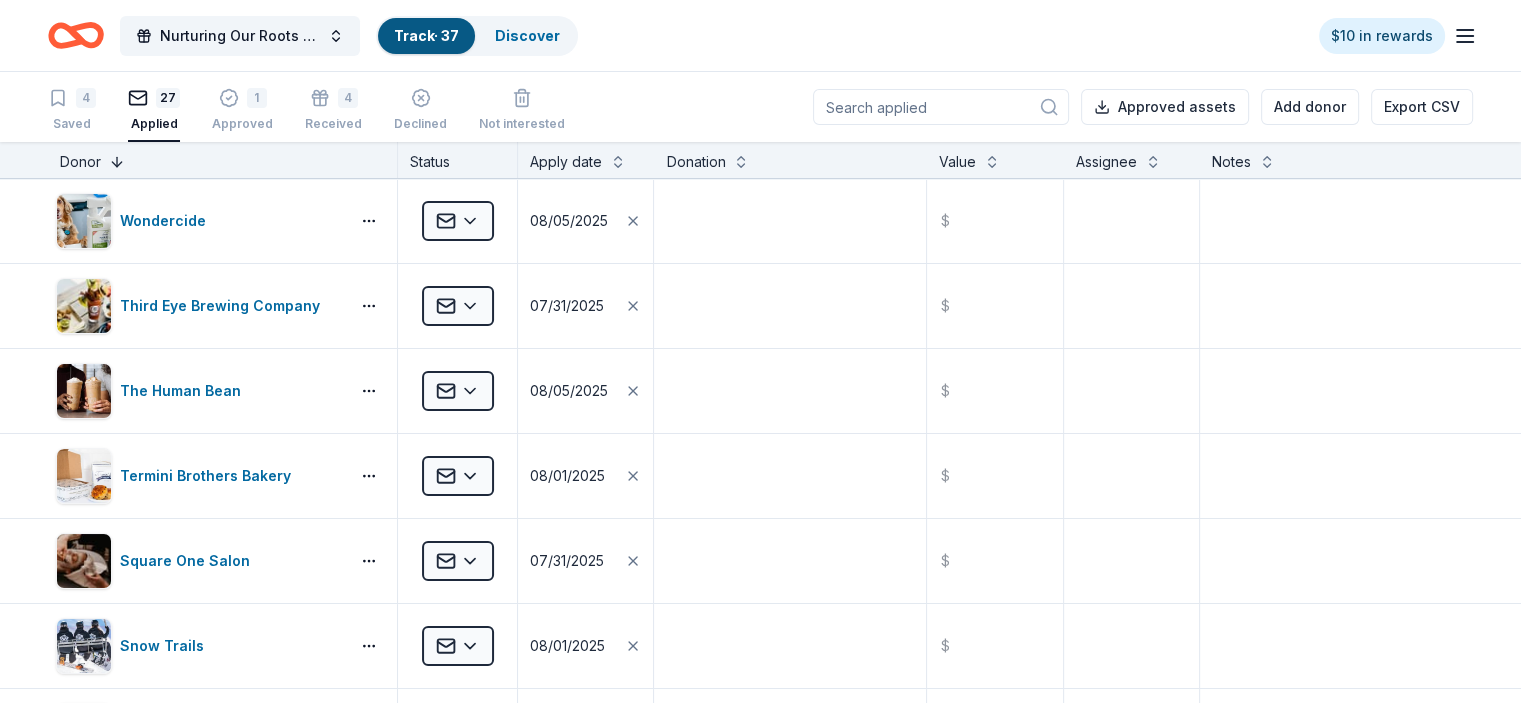click at bounding box center (117, 160) 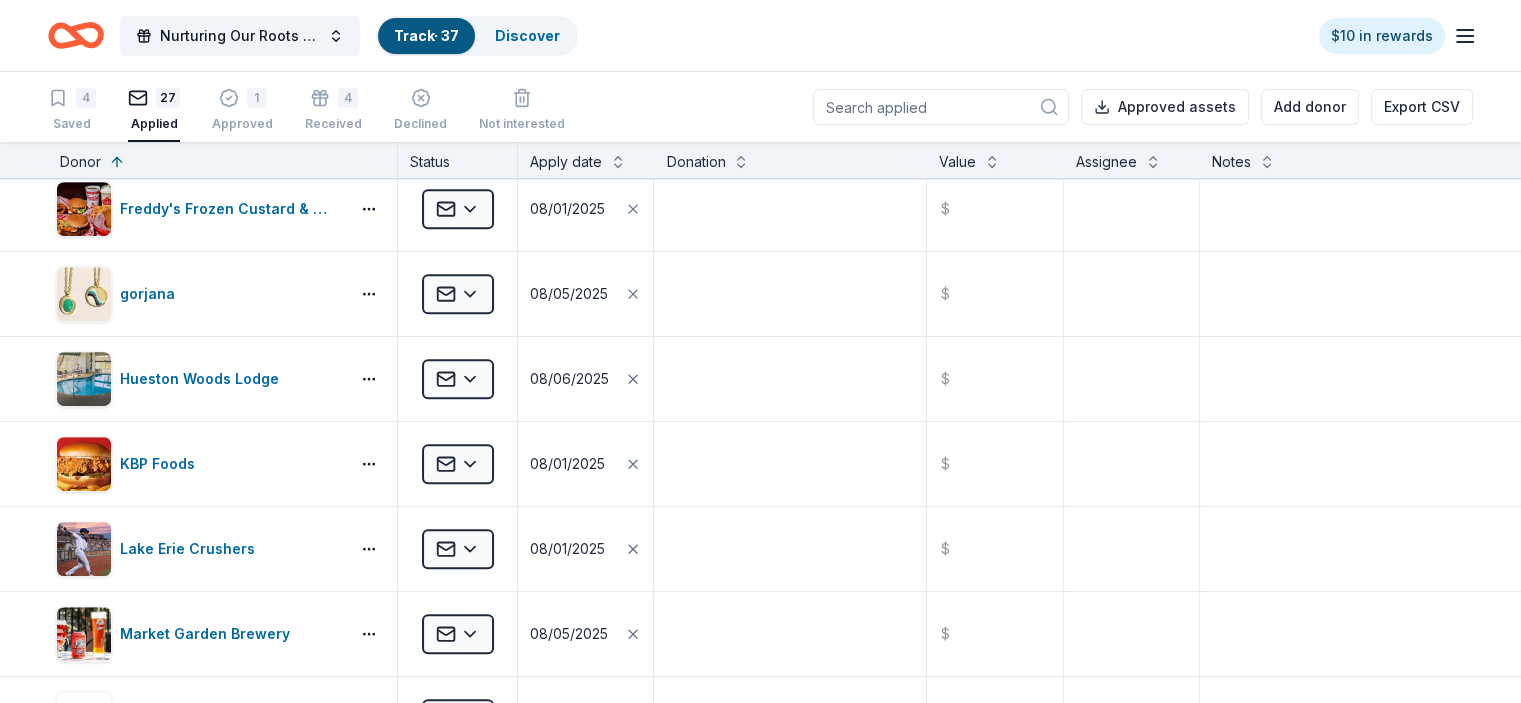 scroll, scrollTop: 952, scrollLeft: 0, axis: vertical 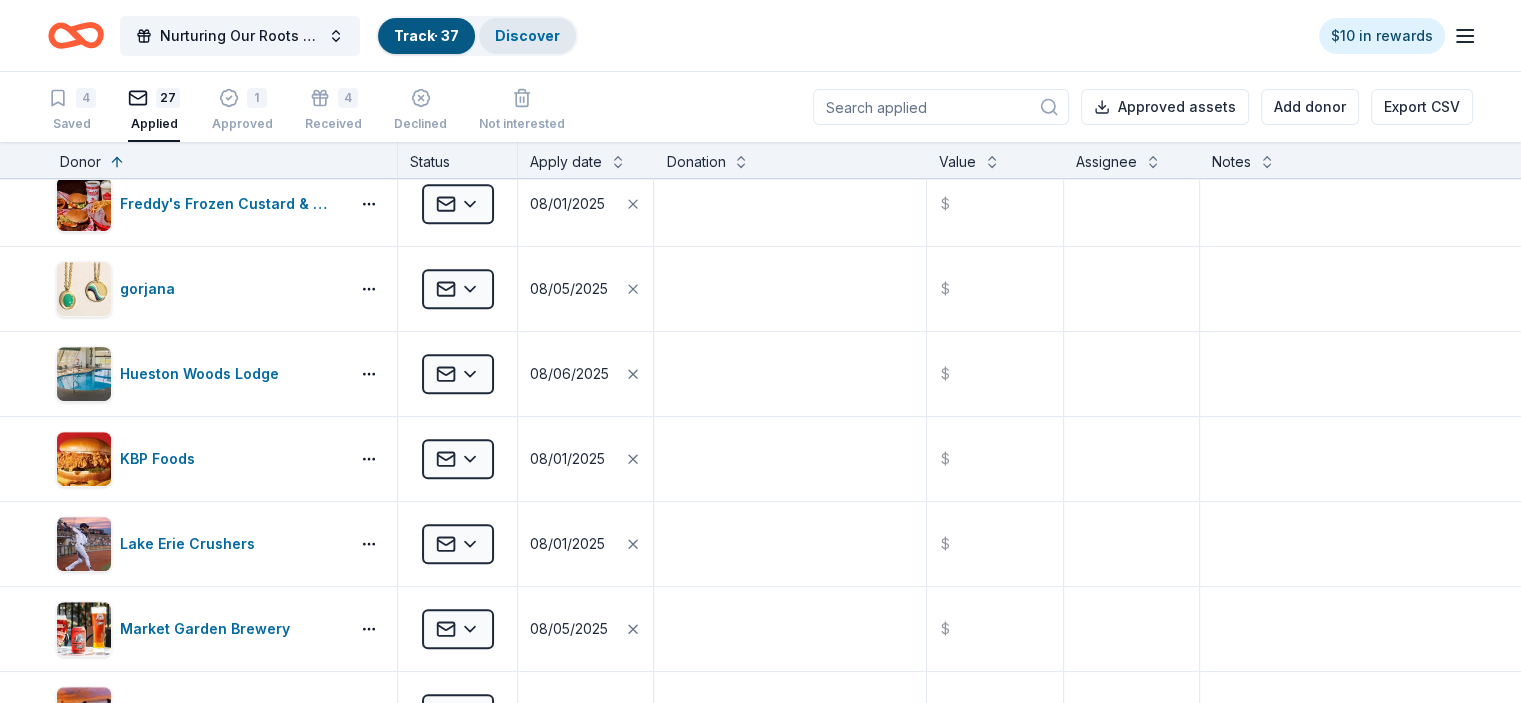 click on "Discover" at bounding box center (527, 35) 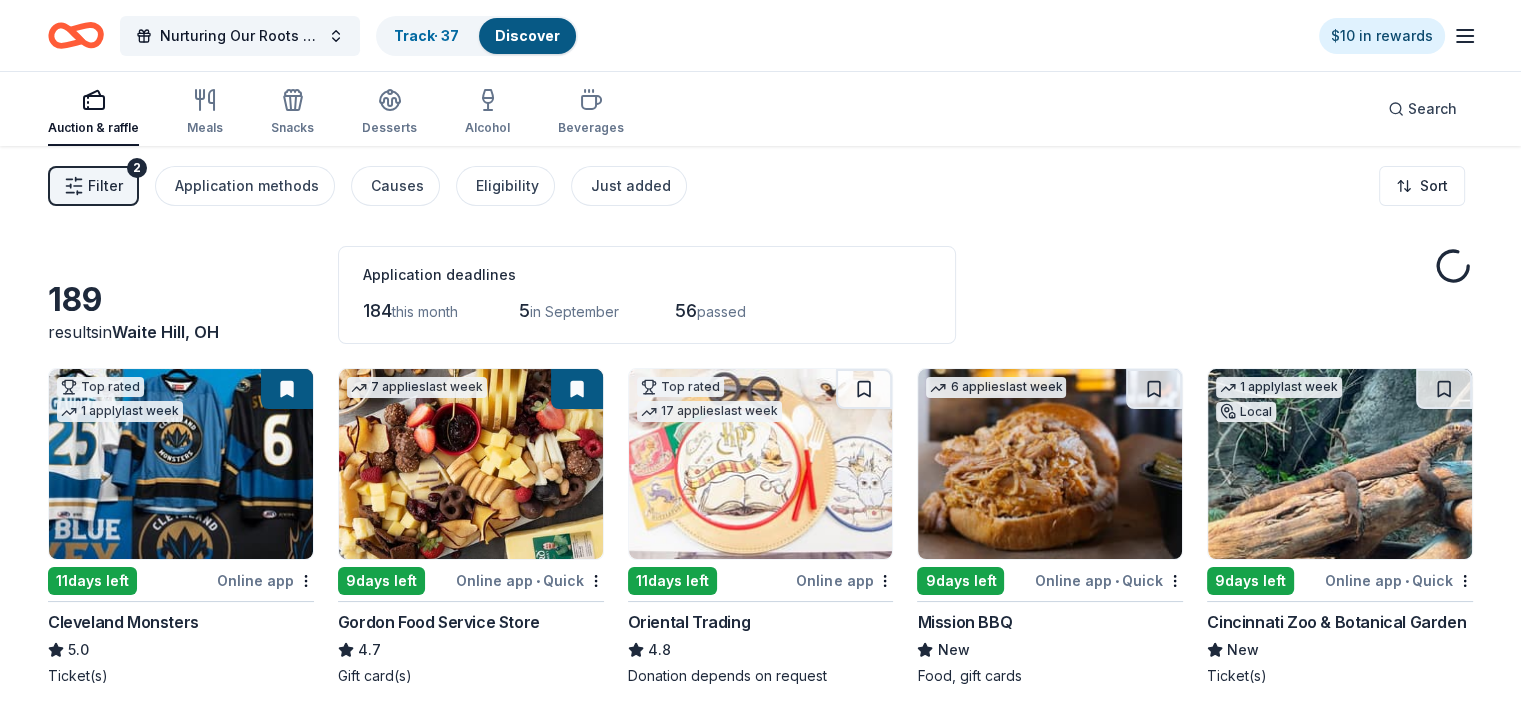 scroll, scrollTop: 0, scrollLeft: 0, axis: both 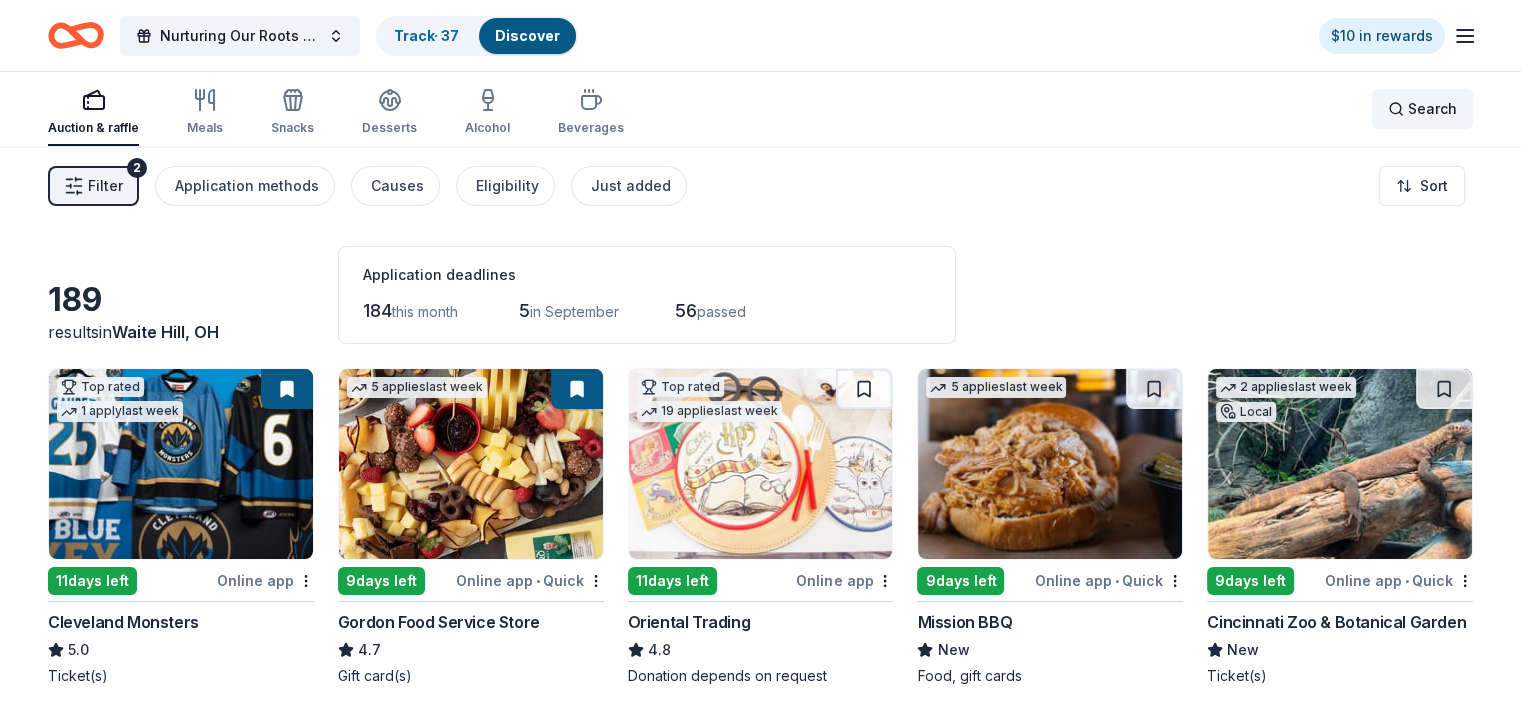 click on "Search" at bounding box center [1432, 109] 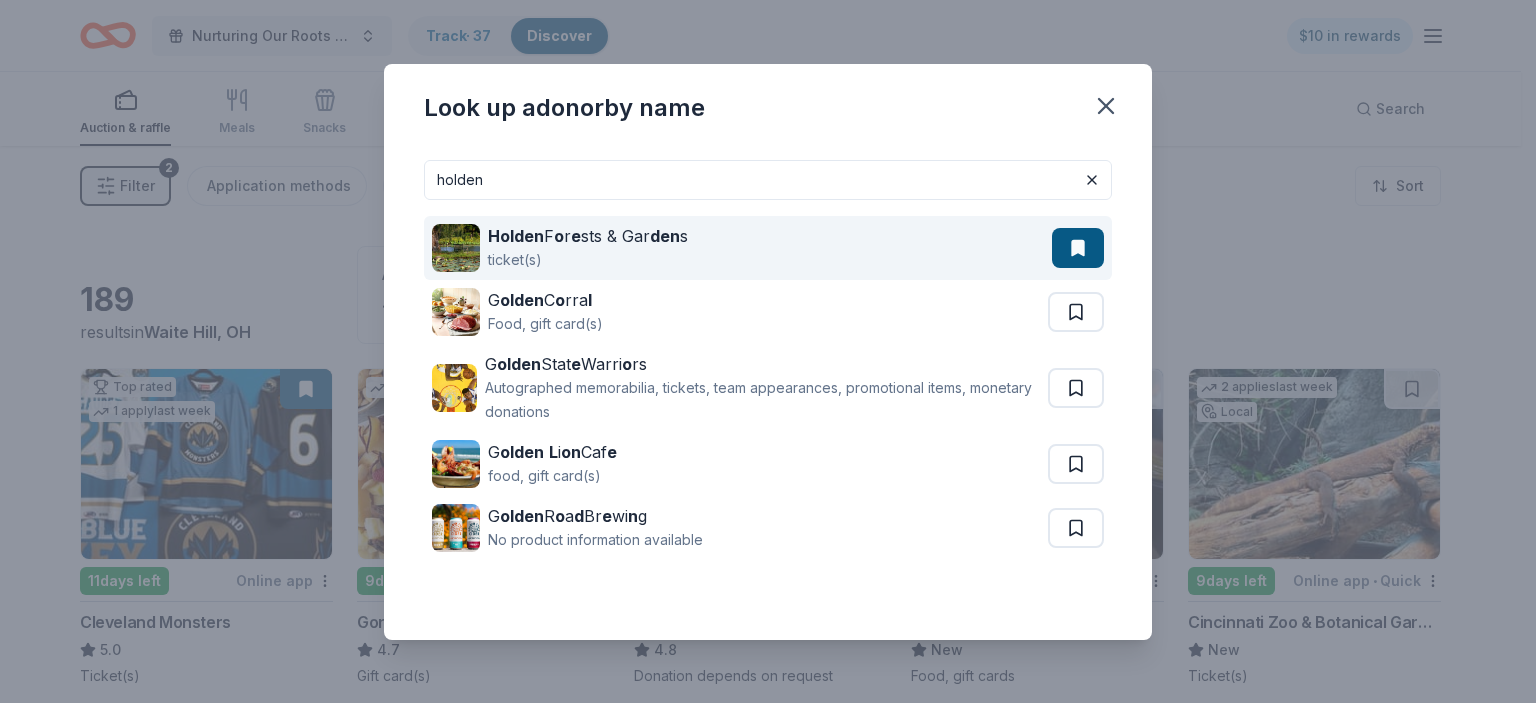 type on "holden" 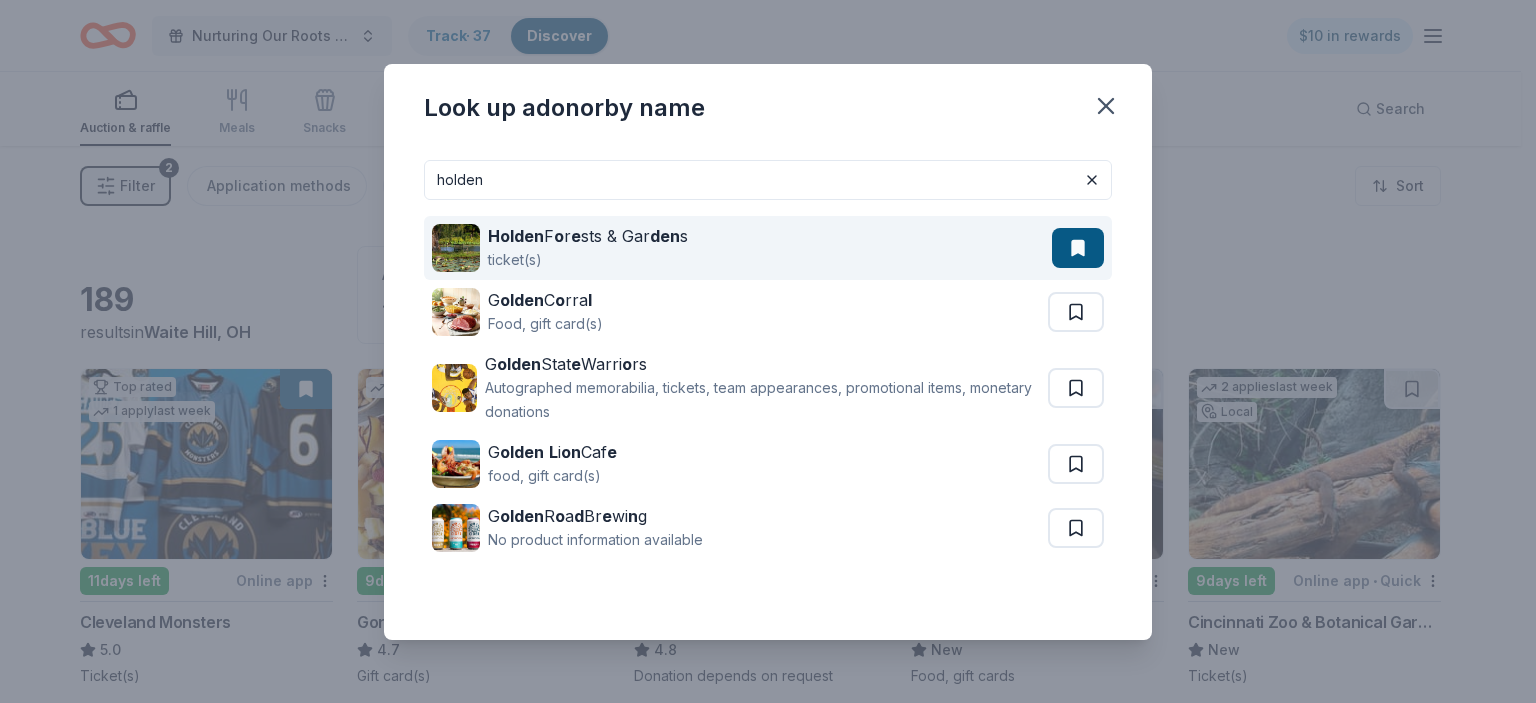 click on "Holden  F o r e sts & Gar den s ticket(s)" at bounding box center [742, 248] 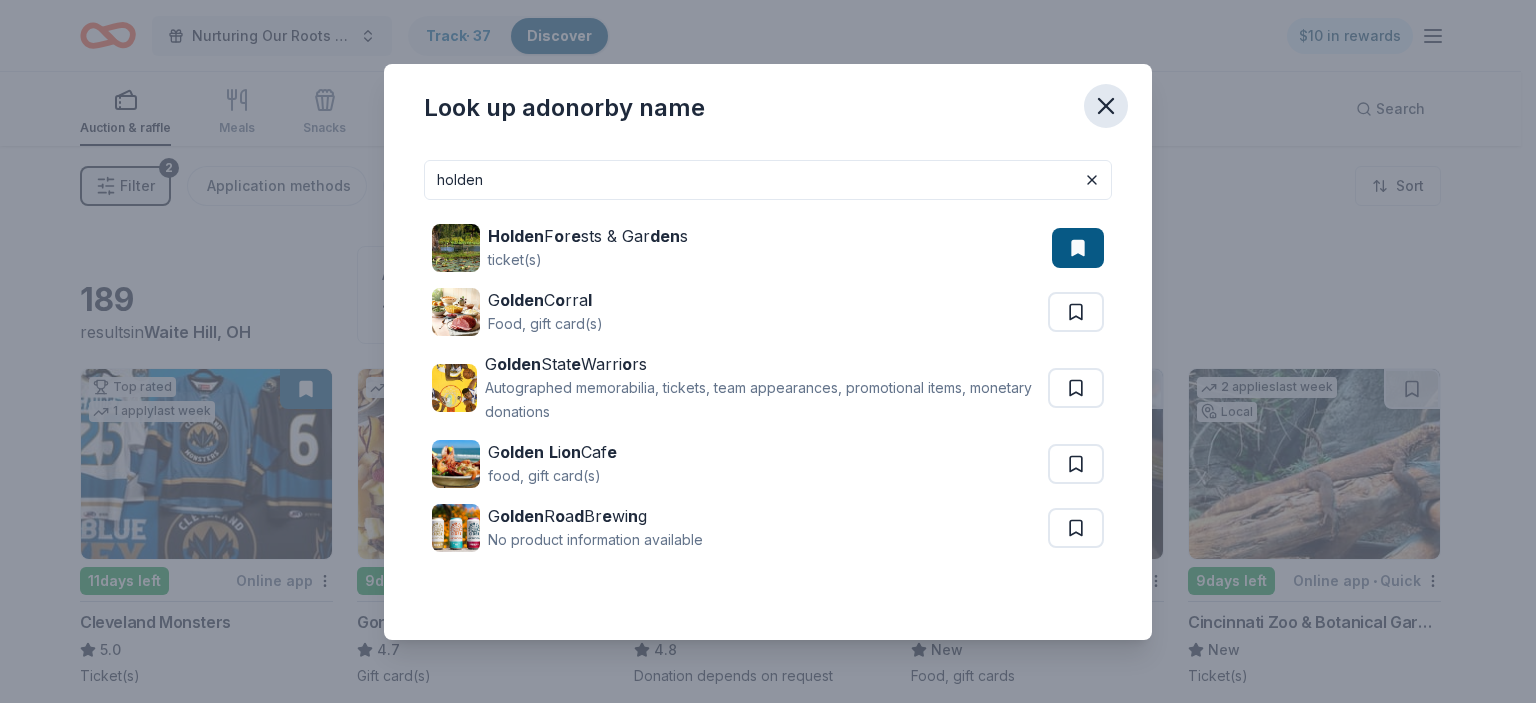 click 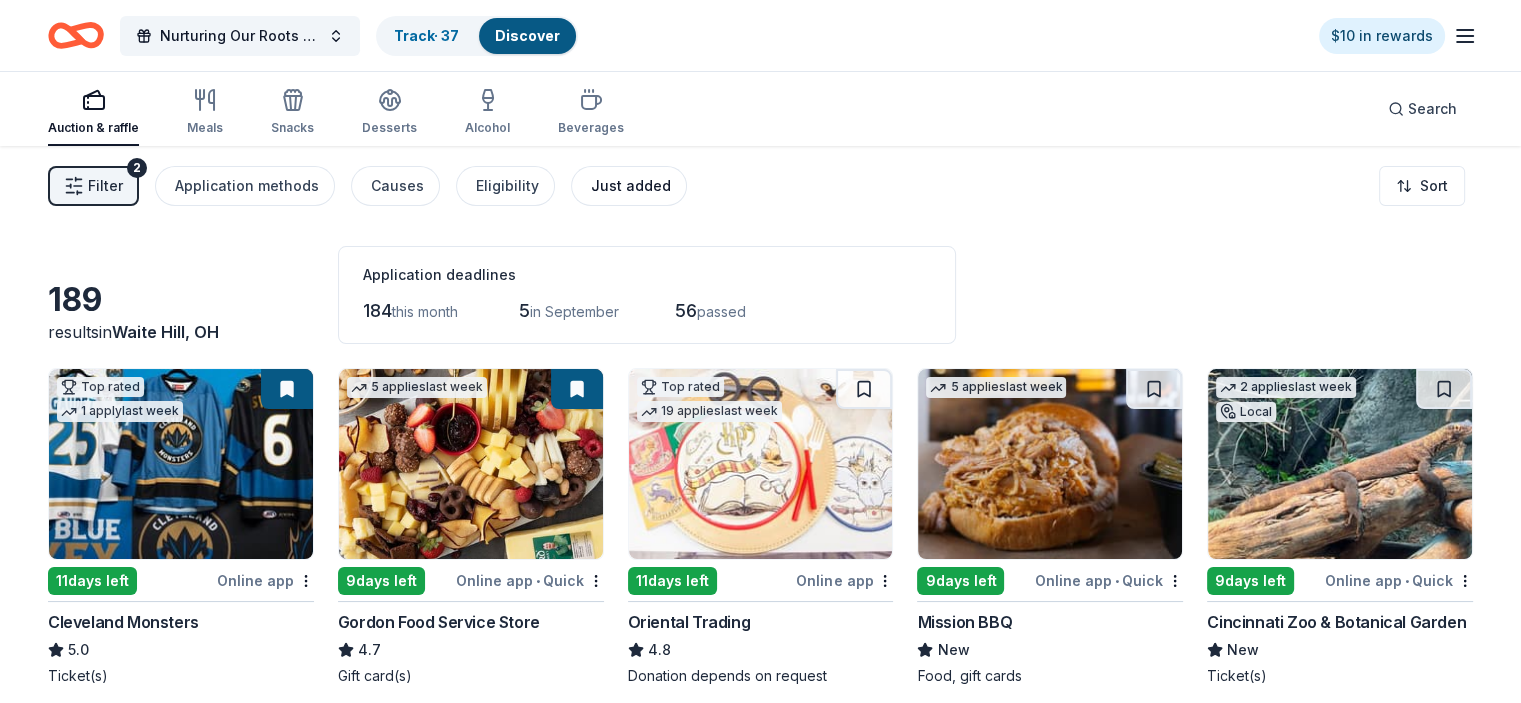 click on "Just added" at bounding box center [631, 186] 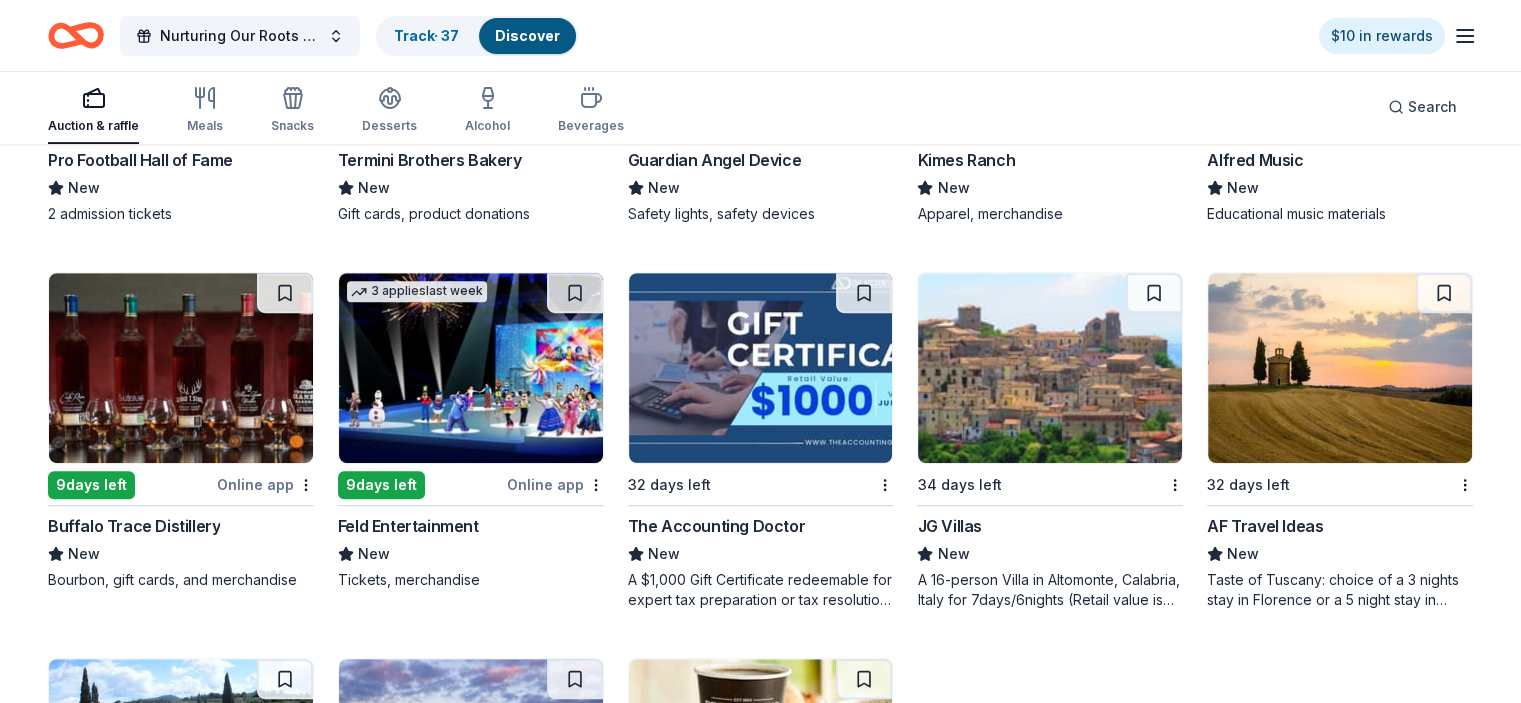scroll, scrollTop: 1159, scrollLeft: 0, axis: vertical 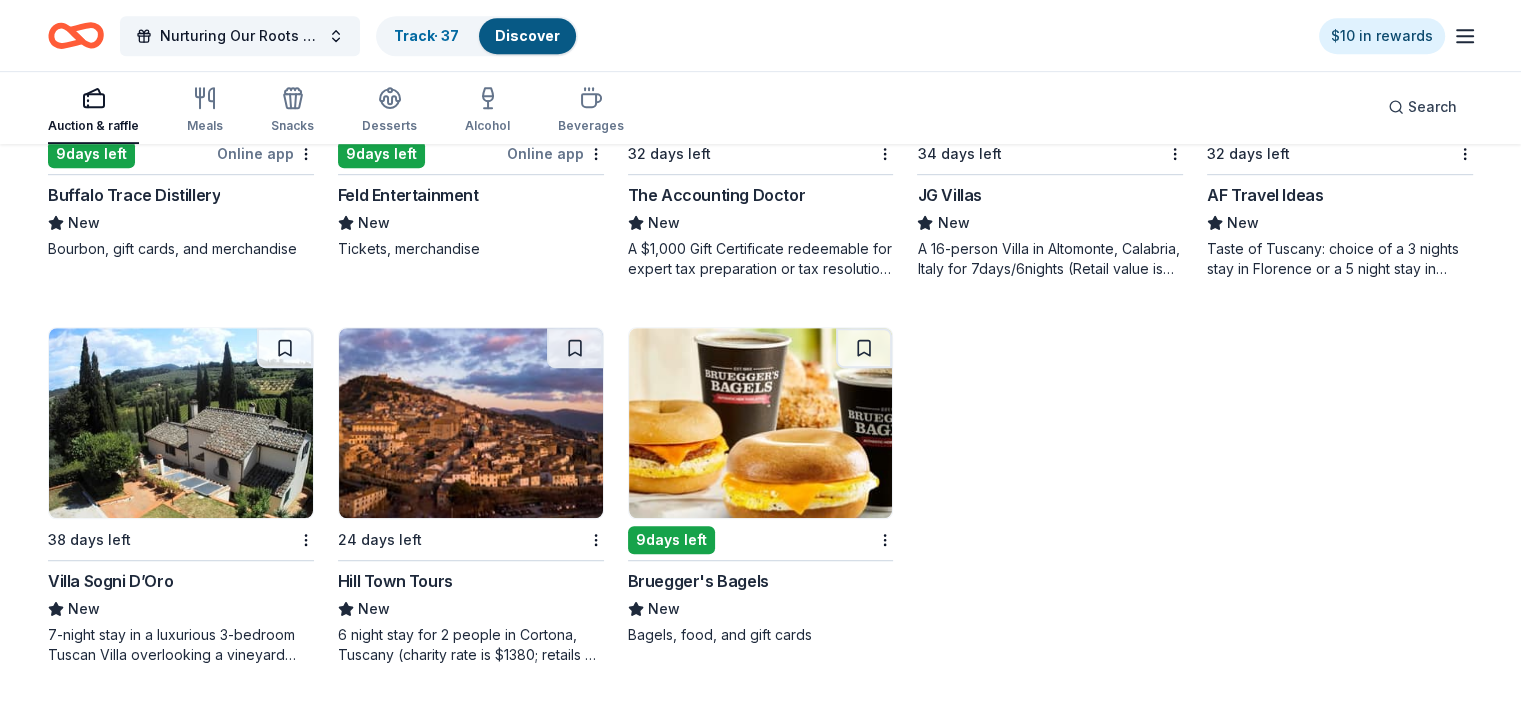 click at bounding box center (761, 423) 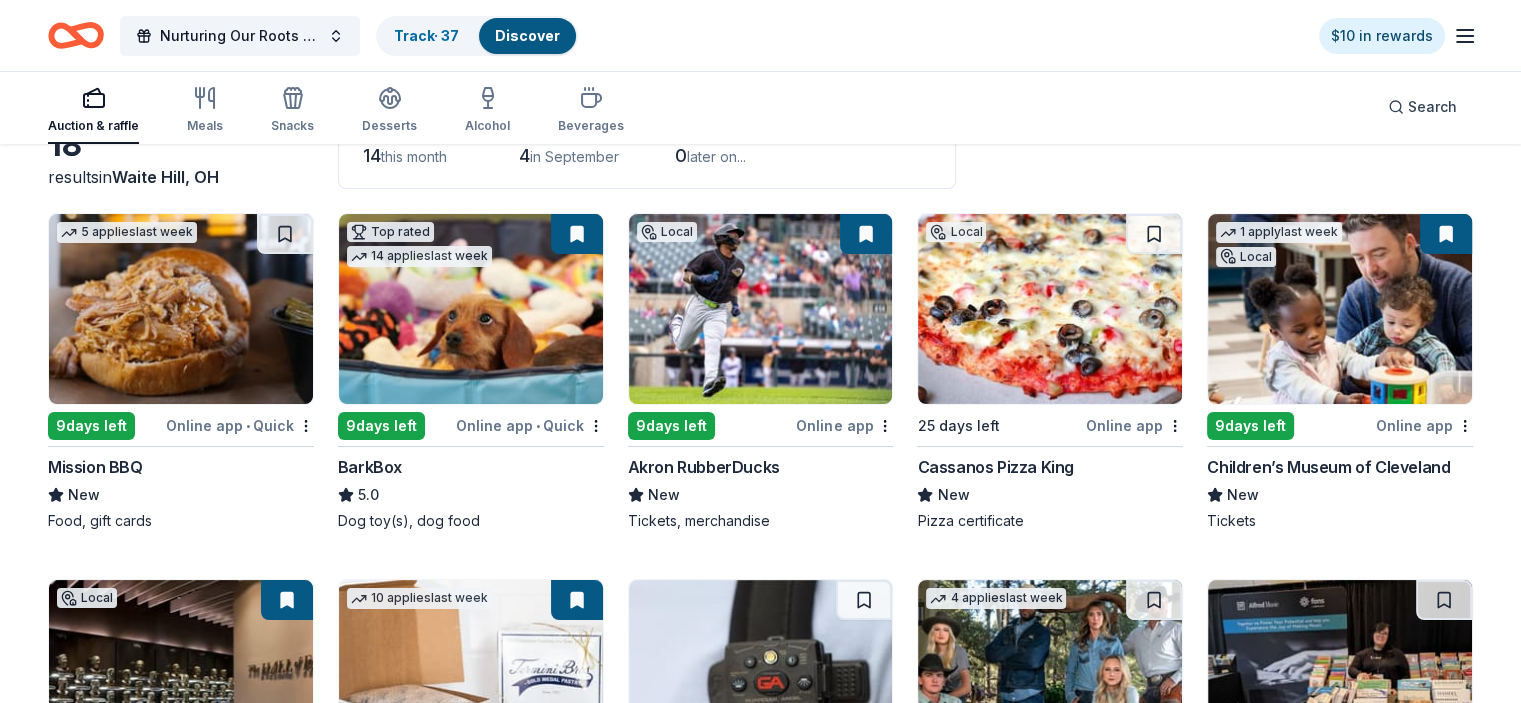 scroll, scrollTop: 148, scrollLeft: 0, axis: vertical 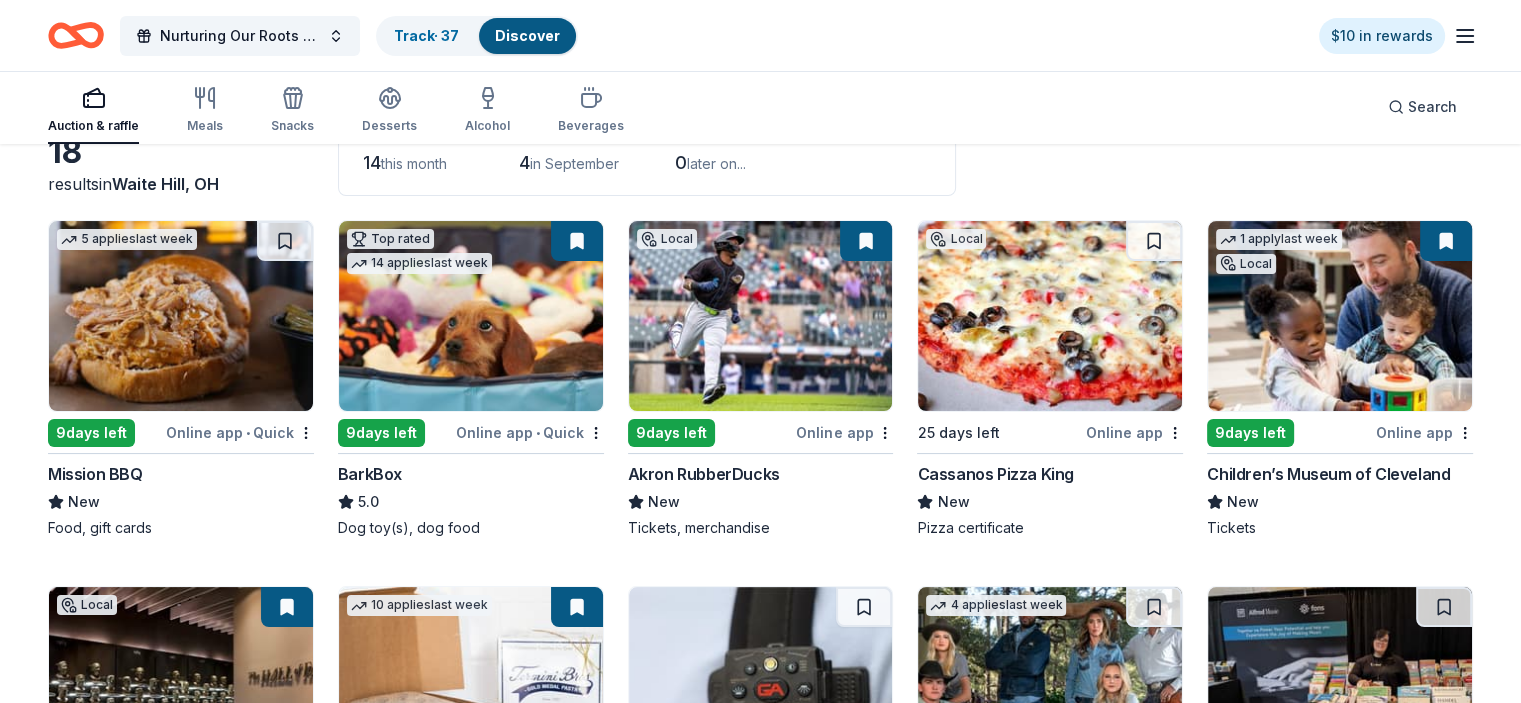 drag, startPoint x: 1463, startPoint y: 98, endPoint x: 1464, endPoint y: 74, distance: 24.020824 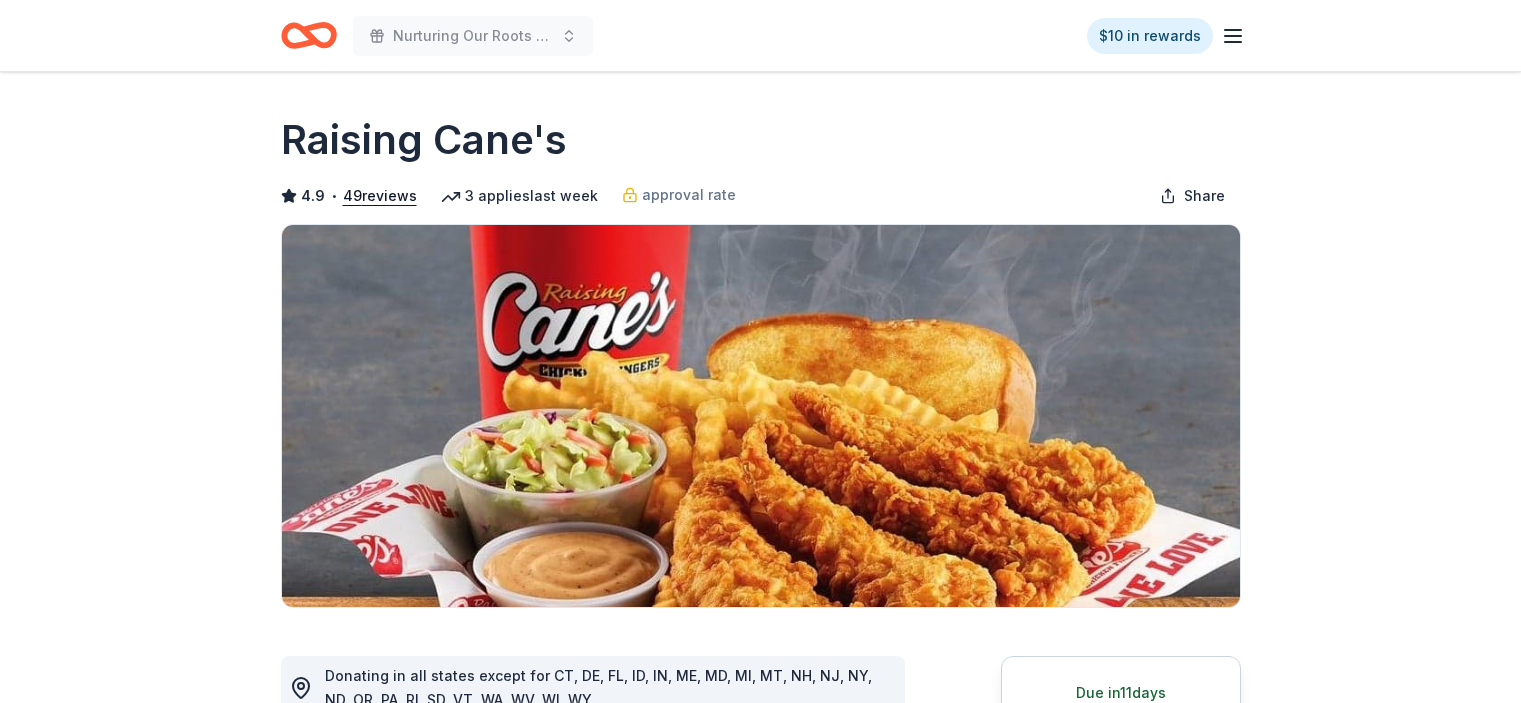 scroll, scrollTop: 0, scrollLeft: 0, axis: both 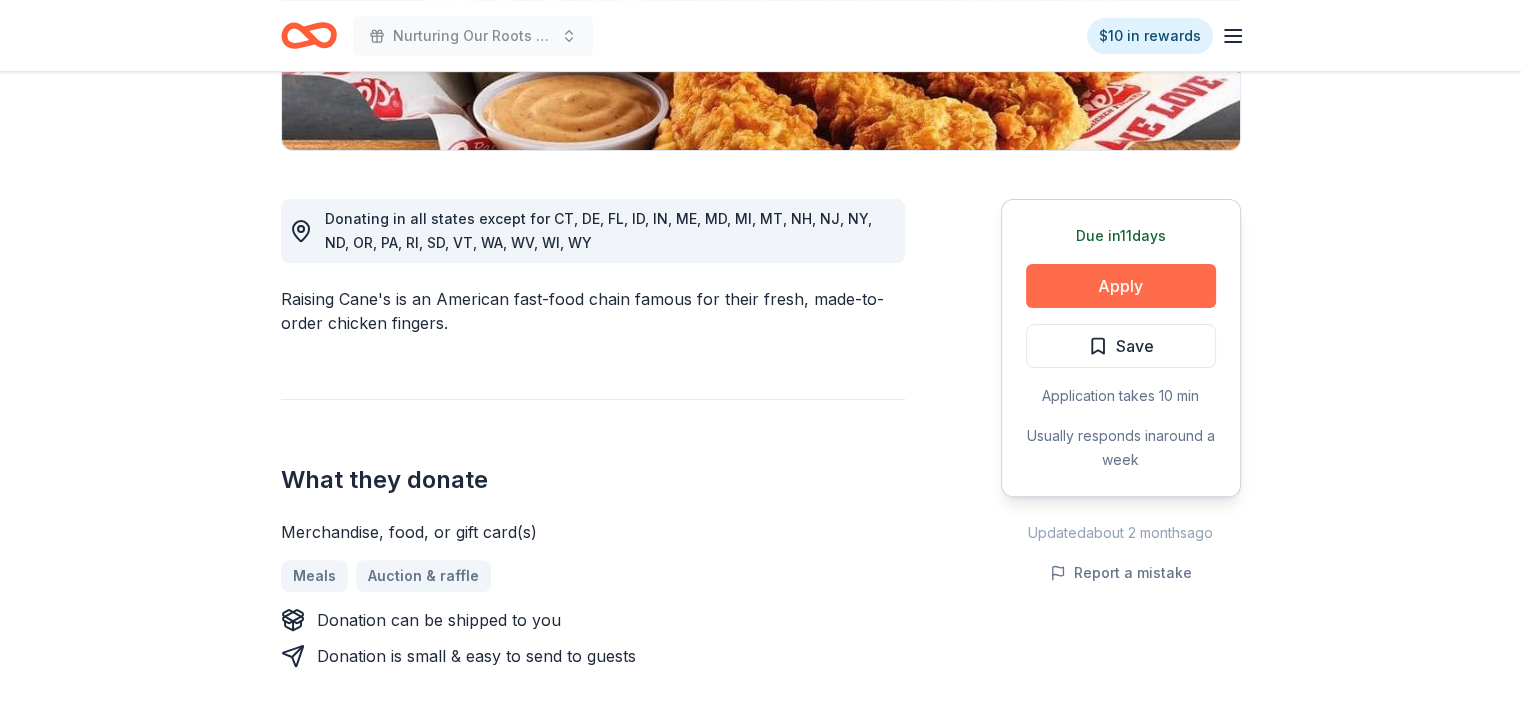 click on "Apply" at bounding box center [1121, 286] 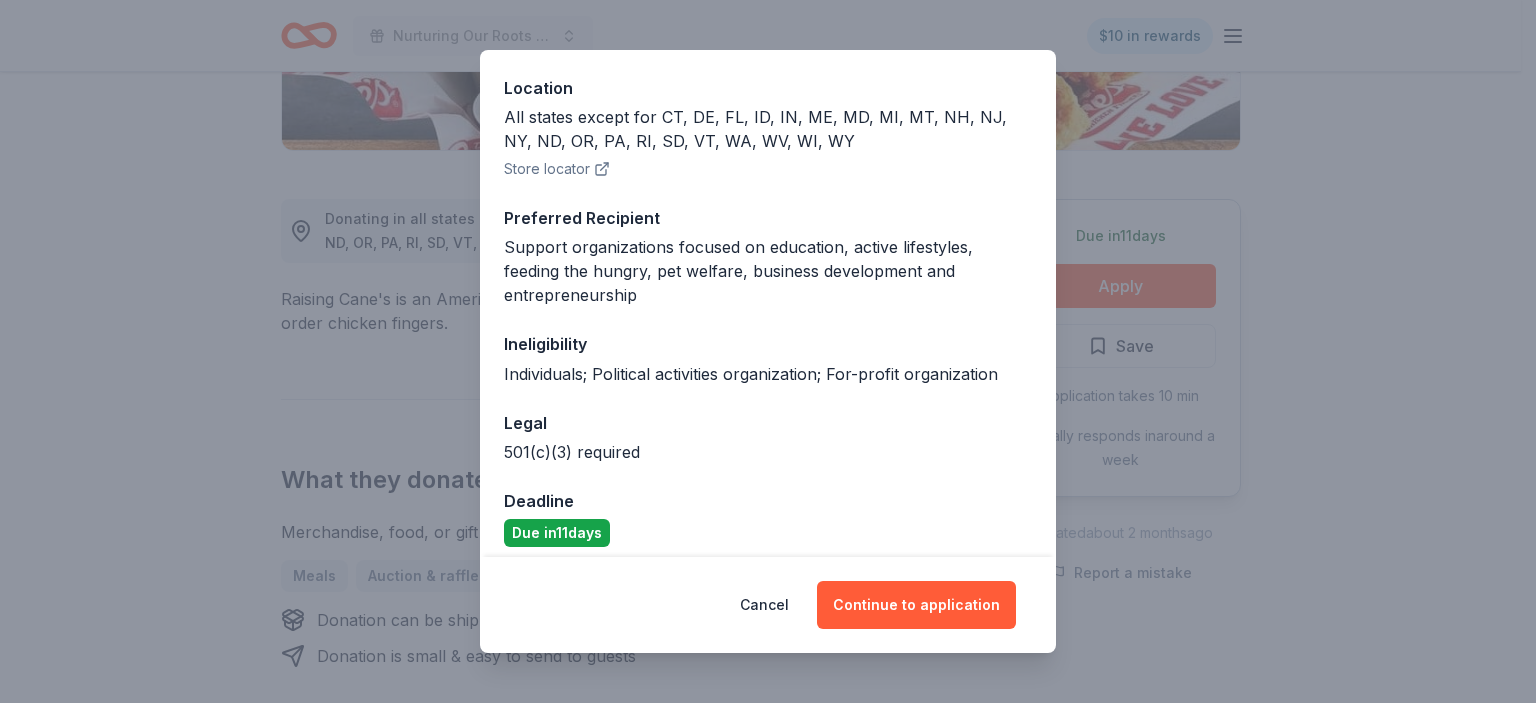 scroll, scrollTop: 228, scrollLeft: 0, axis: vertical 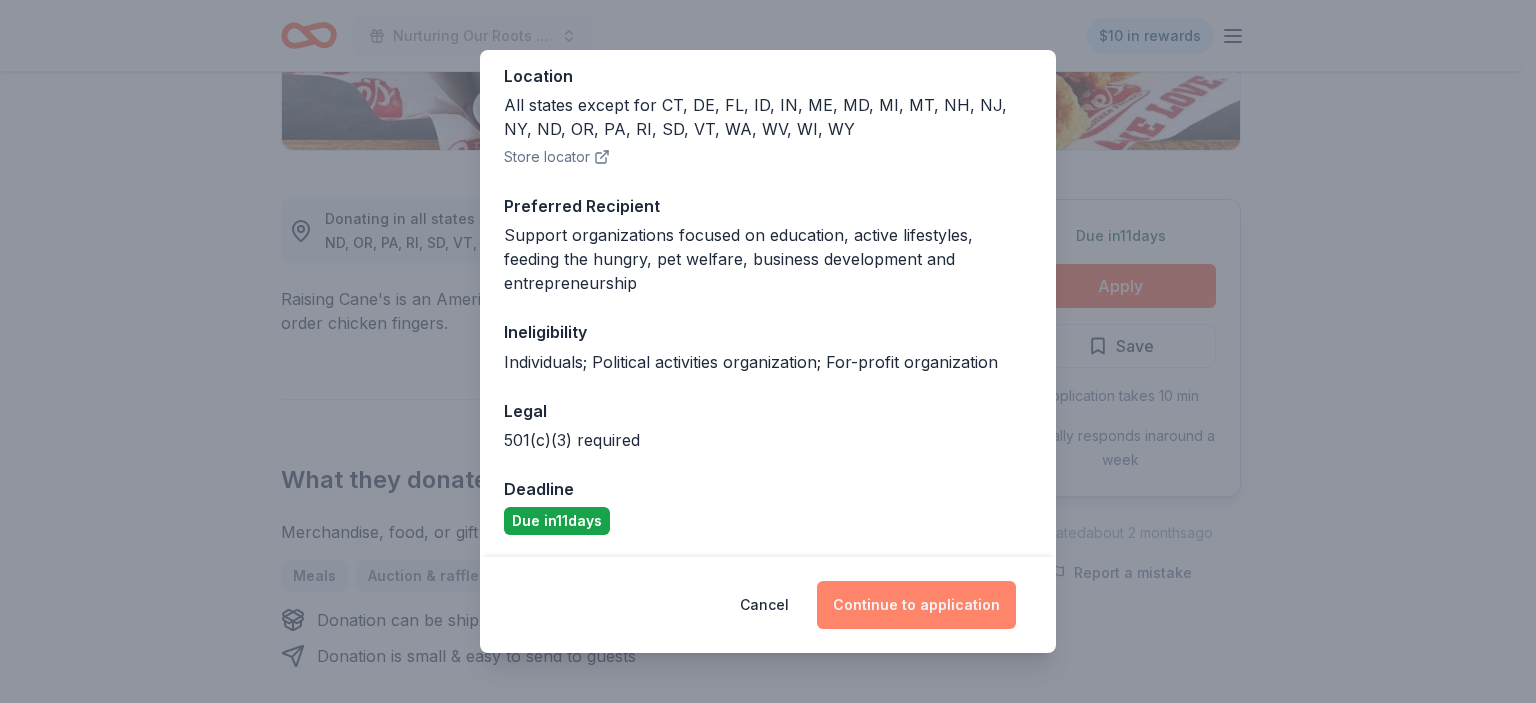 click on "Continue to application" at bounding box center [916, 605] 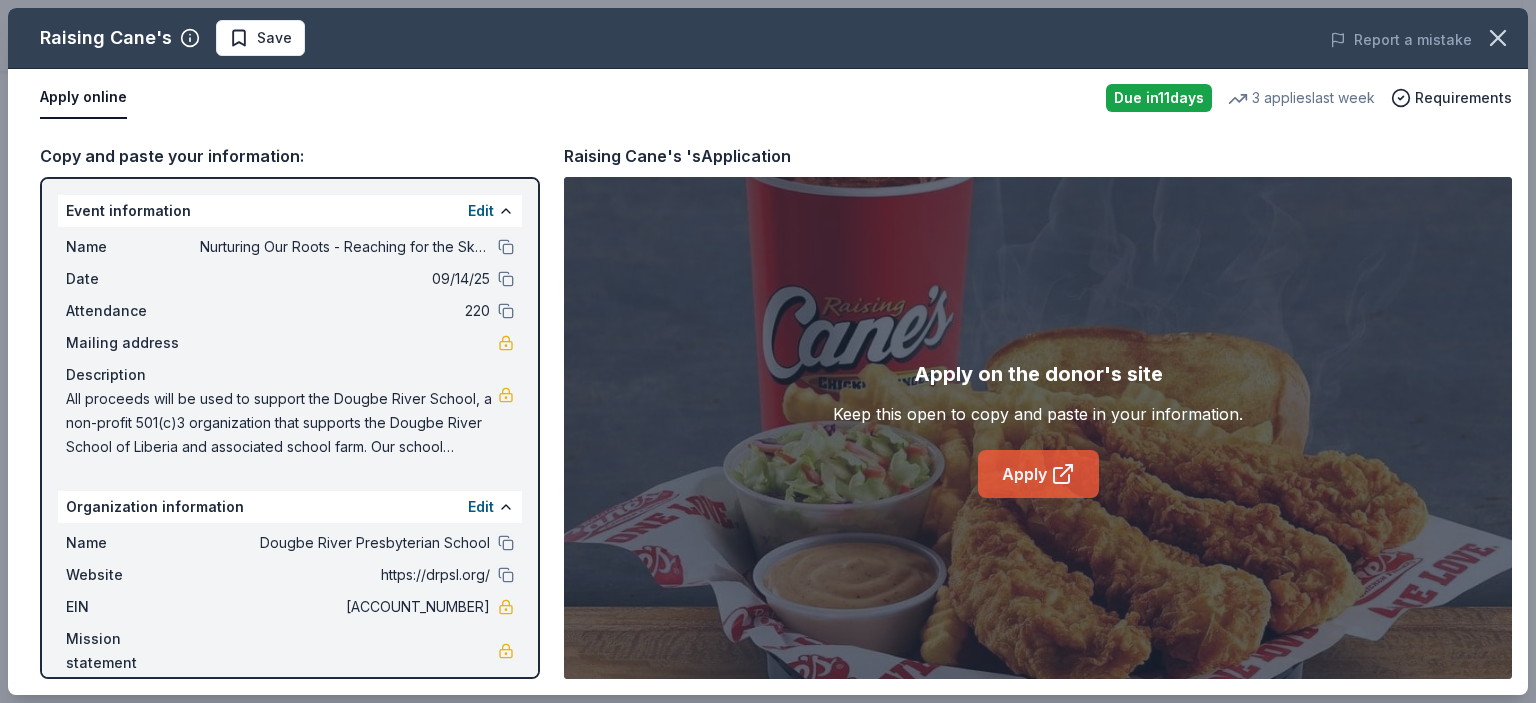 click on "Apply" at bounding box center (1038, 474) 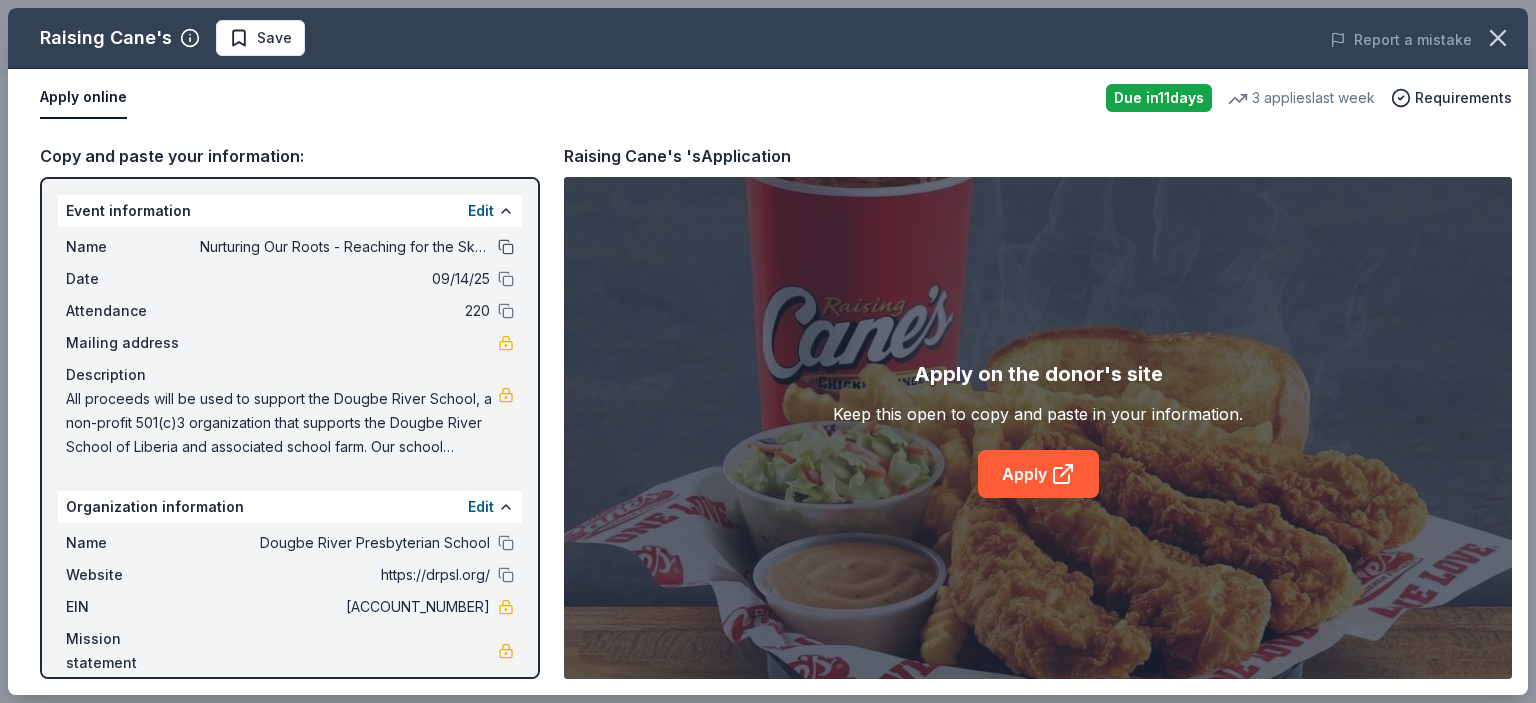 click at bounding box center (506, 247) 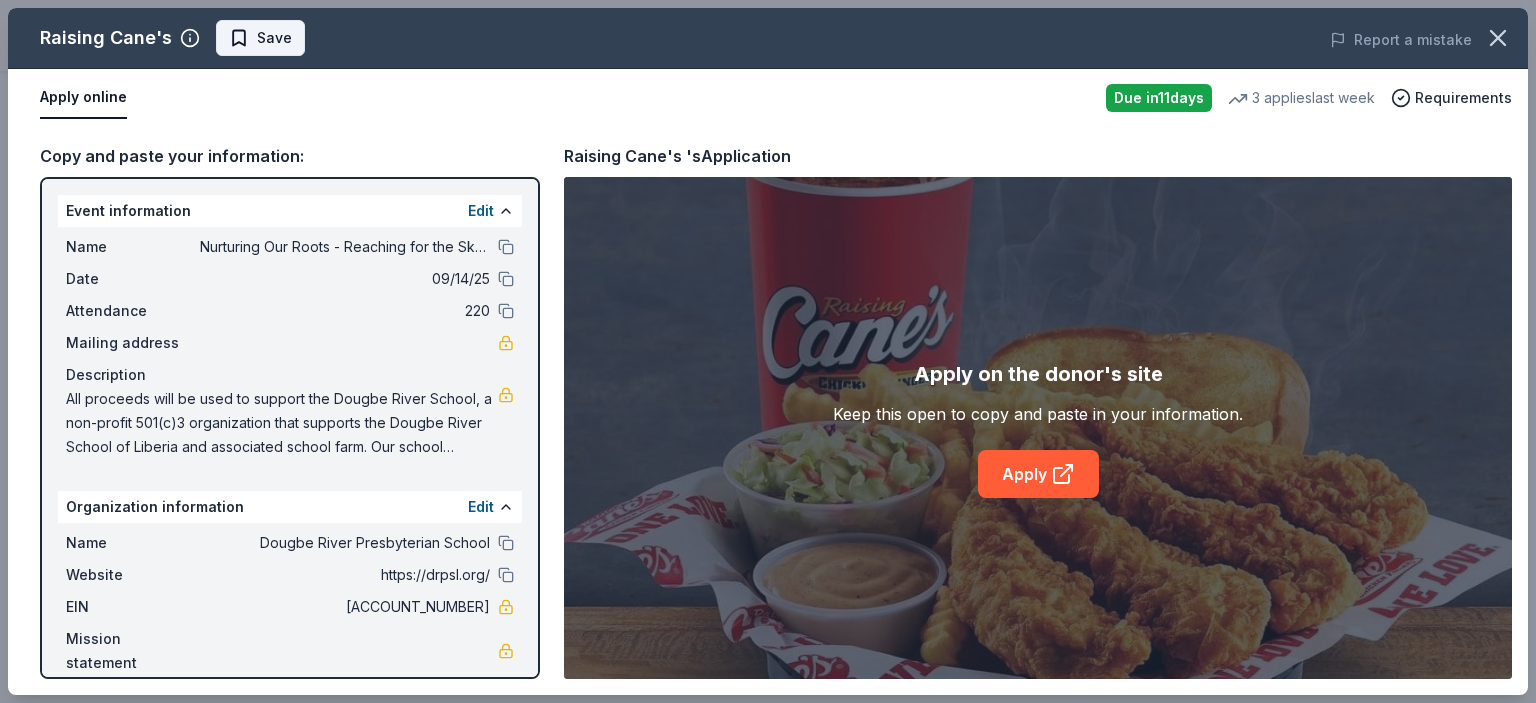 click on "Save" at bounding box center (260, 38) 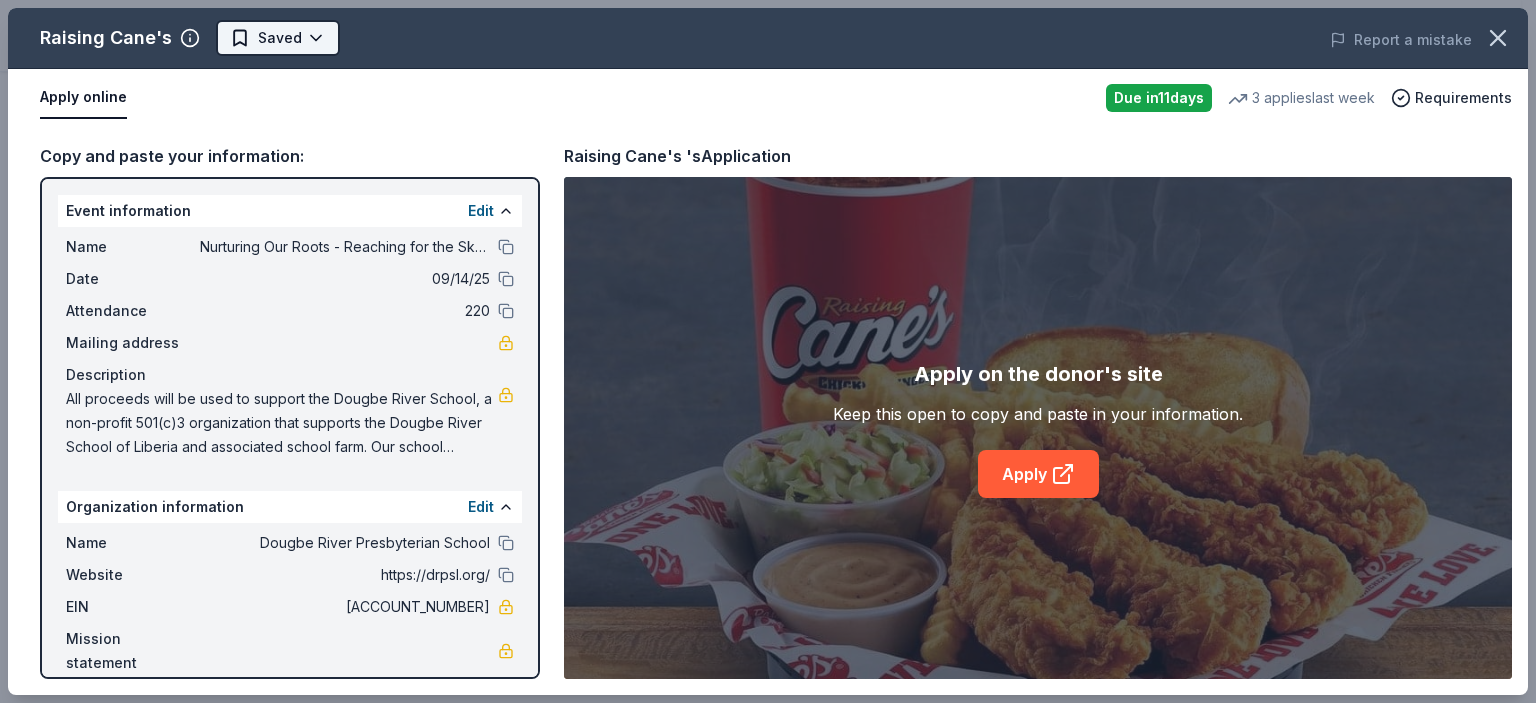 click on "Nurturing Our Roots - Reaching for the Sky Dougbe River School Gala 2025 $10 in rewards Due in  11  days Share Raising Cane's  4.9 • 49  reviews 3   applies  last week approval rate Share Donating in all states except for CT, DE, FL, ID, IN, ME, MD, MI, MT, NH, NJ, NY, ND, OR, PA, RI, SD, VT, WA, WV, WI, WY Raising Cane's is an American fast-food chain famous for their fresh, made-to-order chicken fingers. What they donate Merchandise, food, or gift card(s) Meals Auction & raffle Donation can be shipped to you Donation is small & easy to send to guests Who they donate to  Preferred Support organizations focused on education, active lifestyles, feeding the hungry, pet welfare, business development and entrepreneurship Animals Education Poverty & Hunger Wellness & Fitness 501(c)(3) required  Ineligible Individuals; Political activities organization; For-profit organization Individuals Political For profit approval rate 20 % approved 30 % declined 50 % no response Upgrade to Pro Due in  11  days Apply Saved 49" at bounding box center [768, -106] 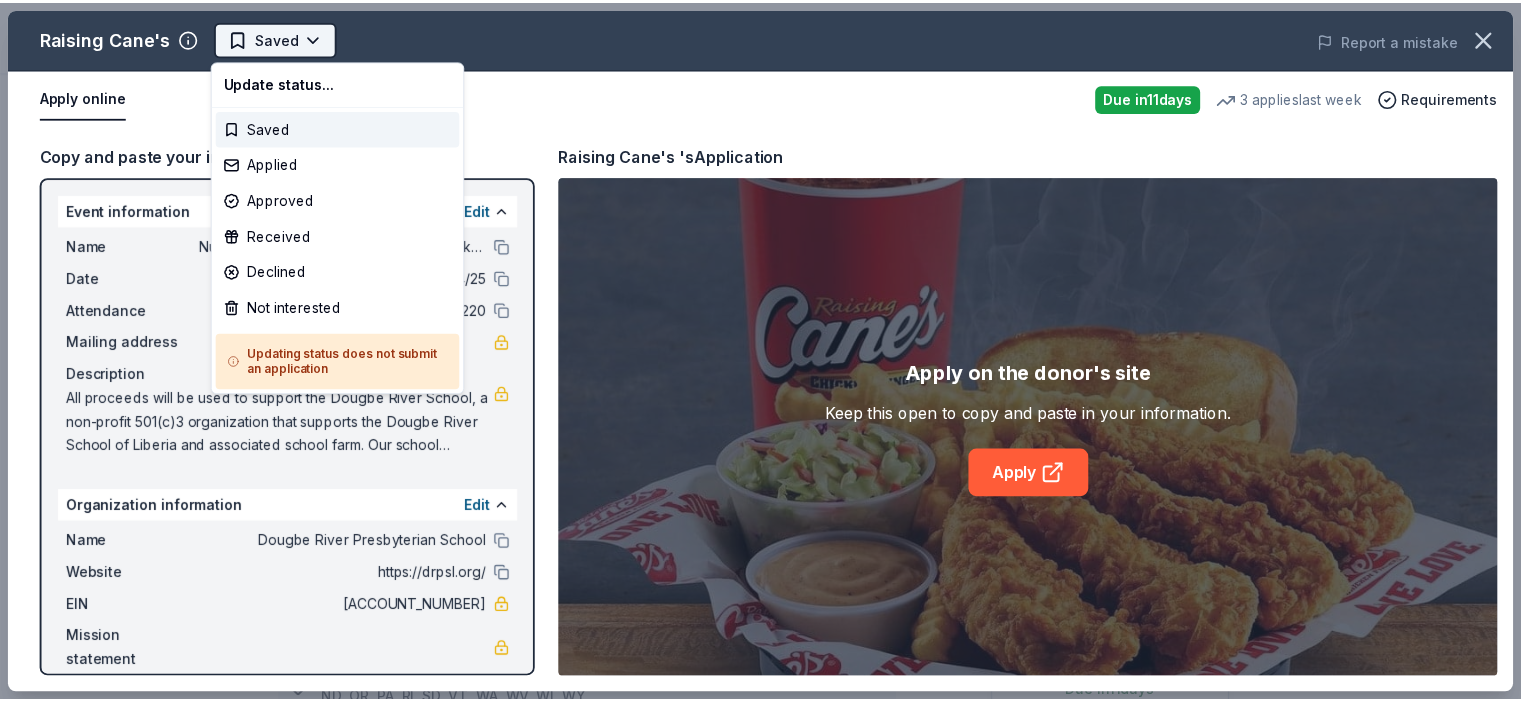 scroll, scrollTop: 0, scrollLeft: 0, axis: both 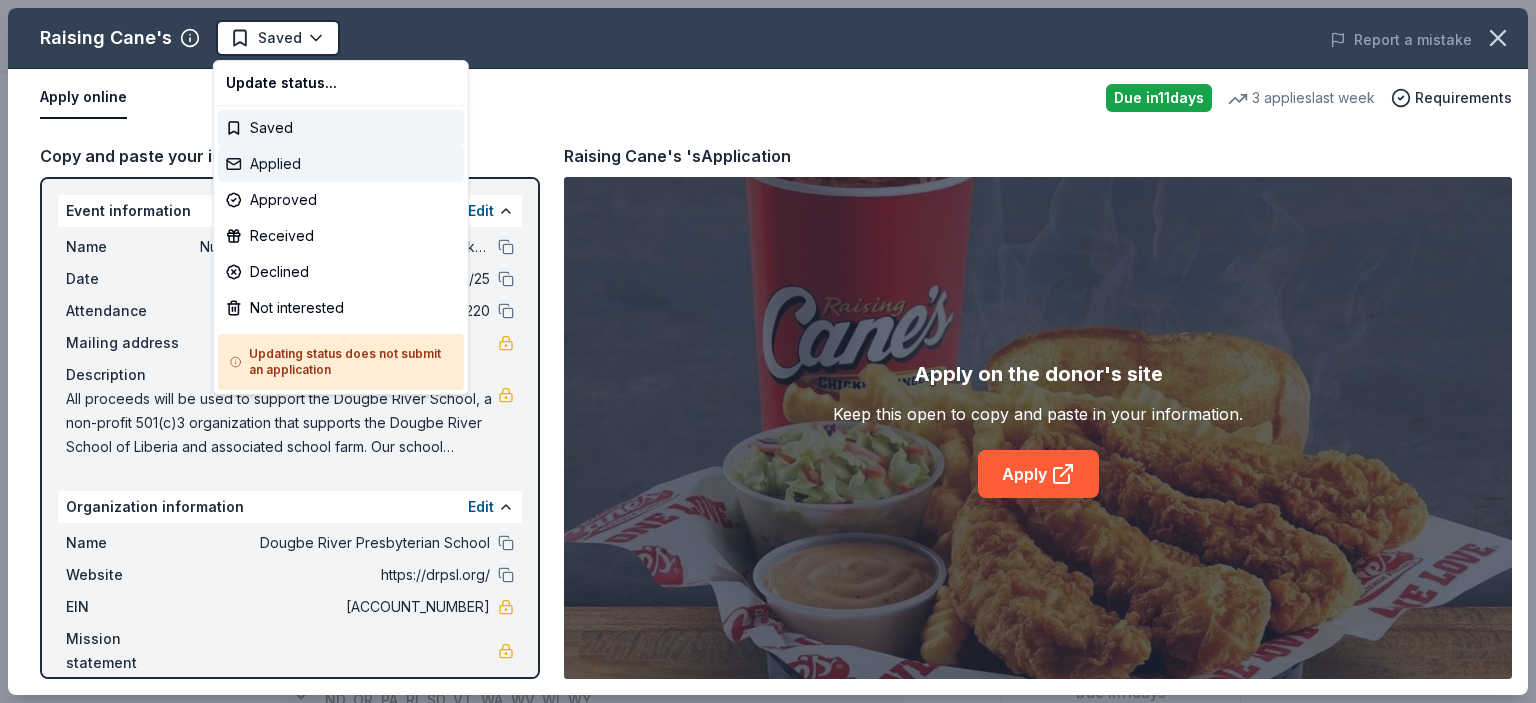 click on "Applied" at bounding box center [341, 164] 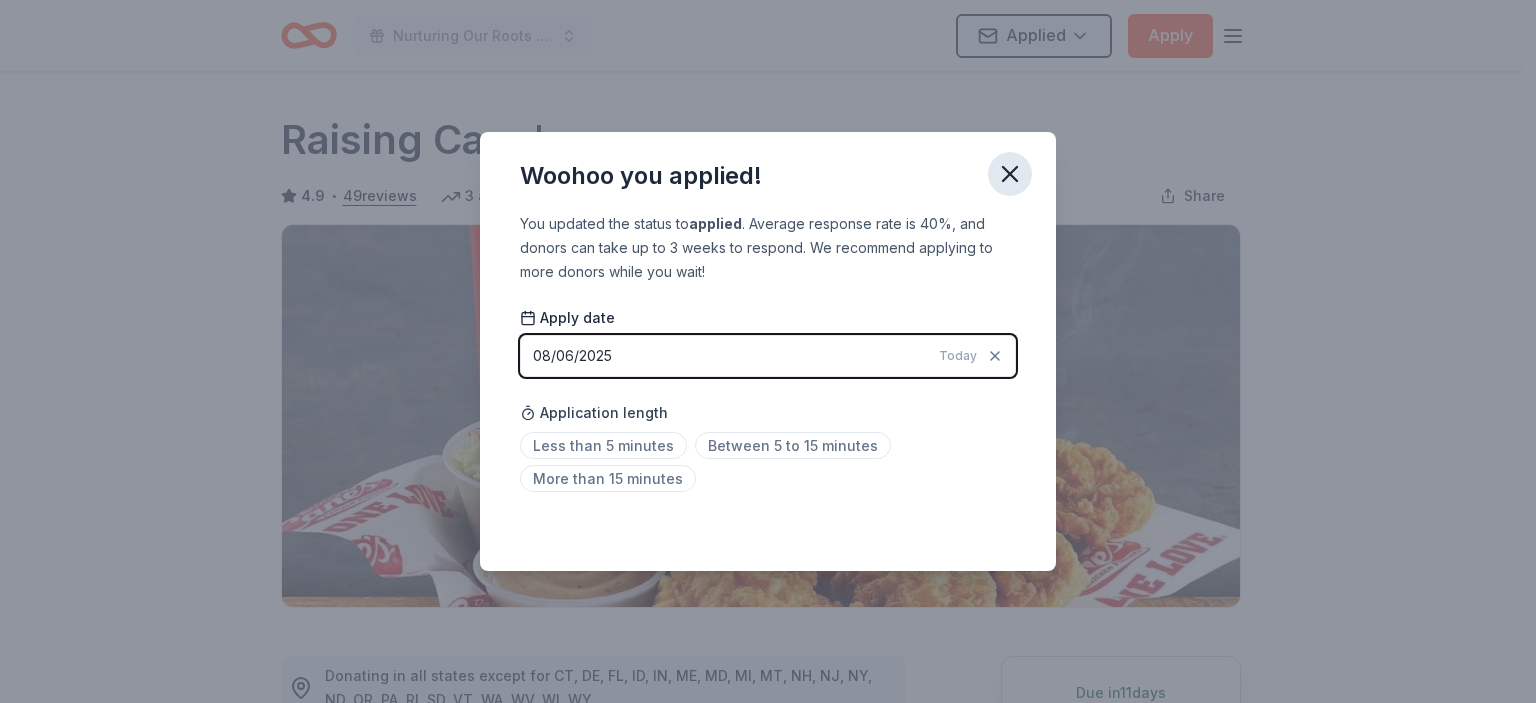 click 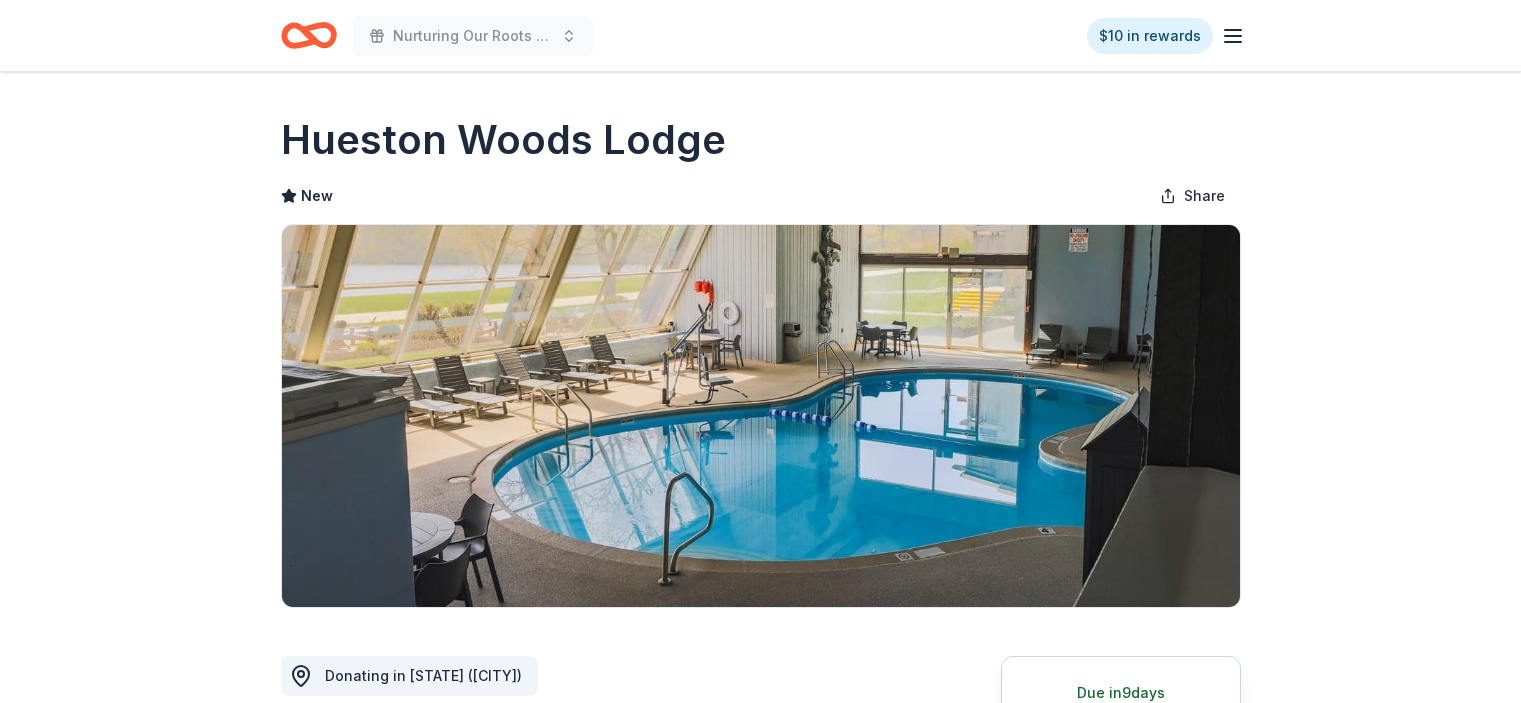 scroll, scrollTop: 0, scrollLeft: 0, axis: both 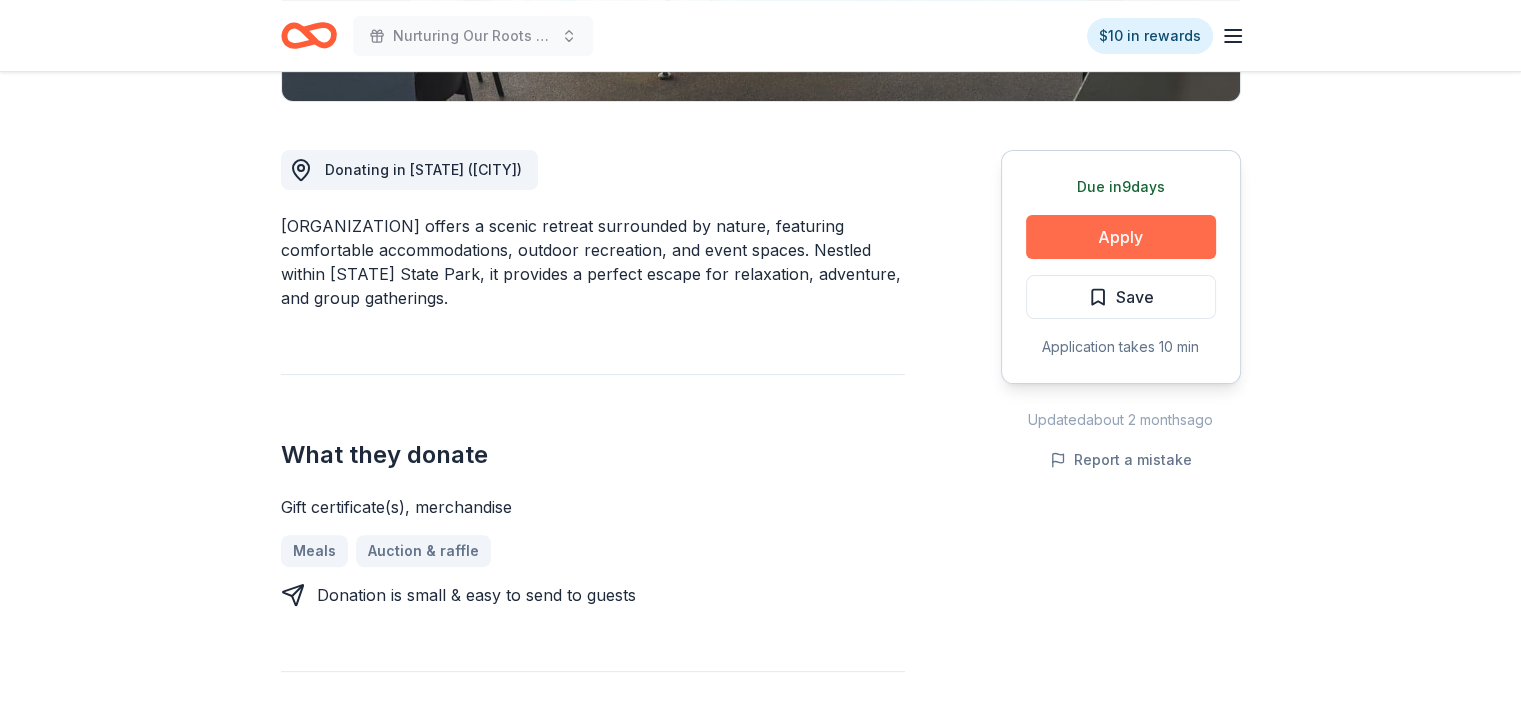 click on "Apply" at bounding box center (1121, 237) 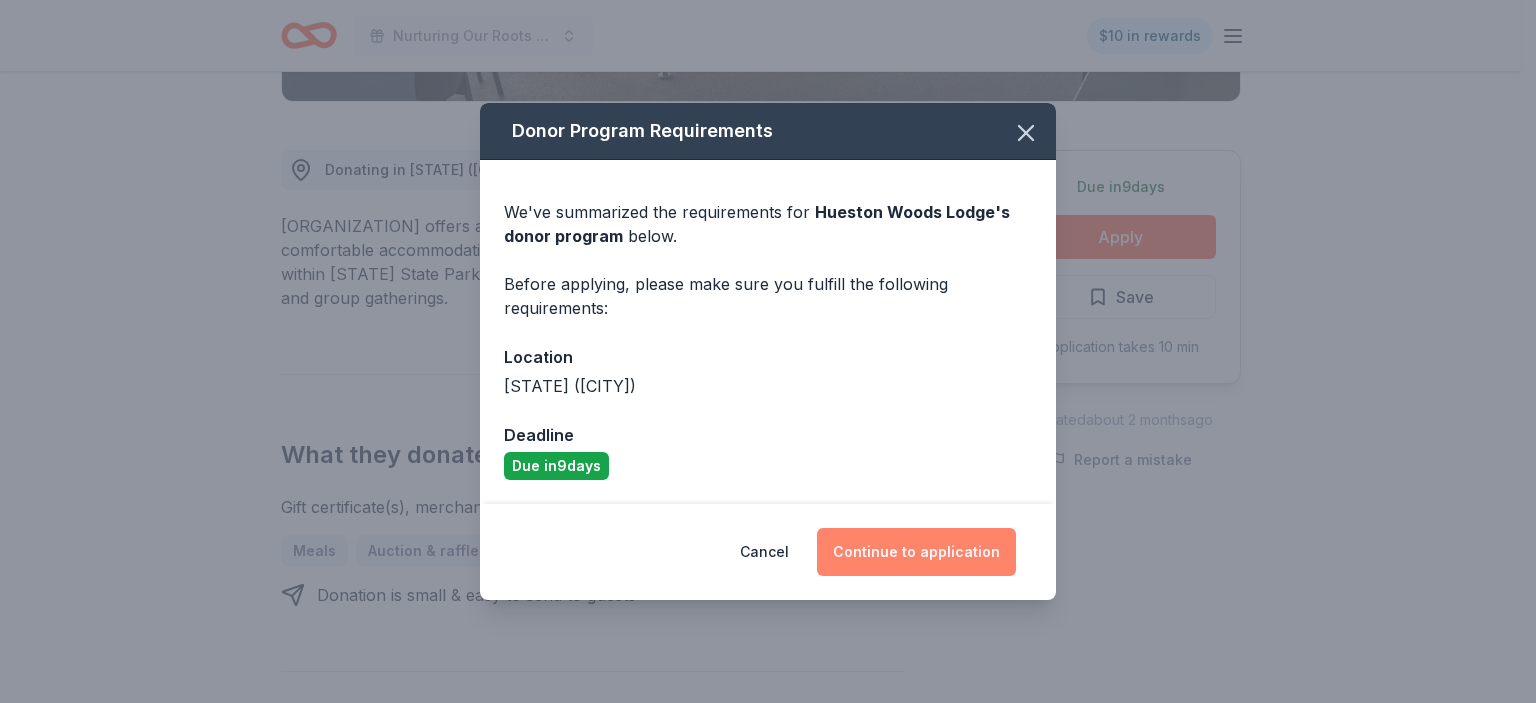 click on "Continue to application" at bounding box center (916, 552) 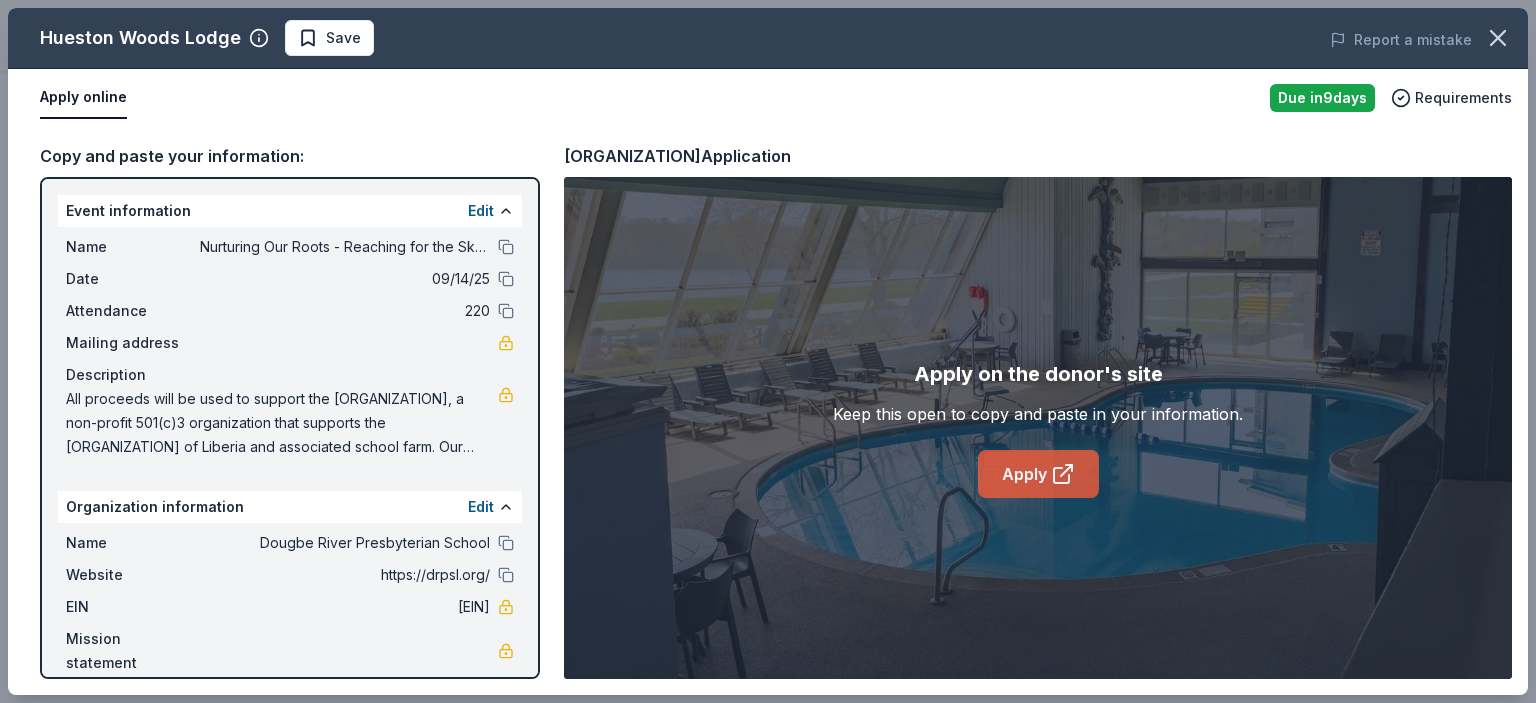 click on "Apply" at bounding box center (1038, 474) 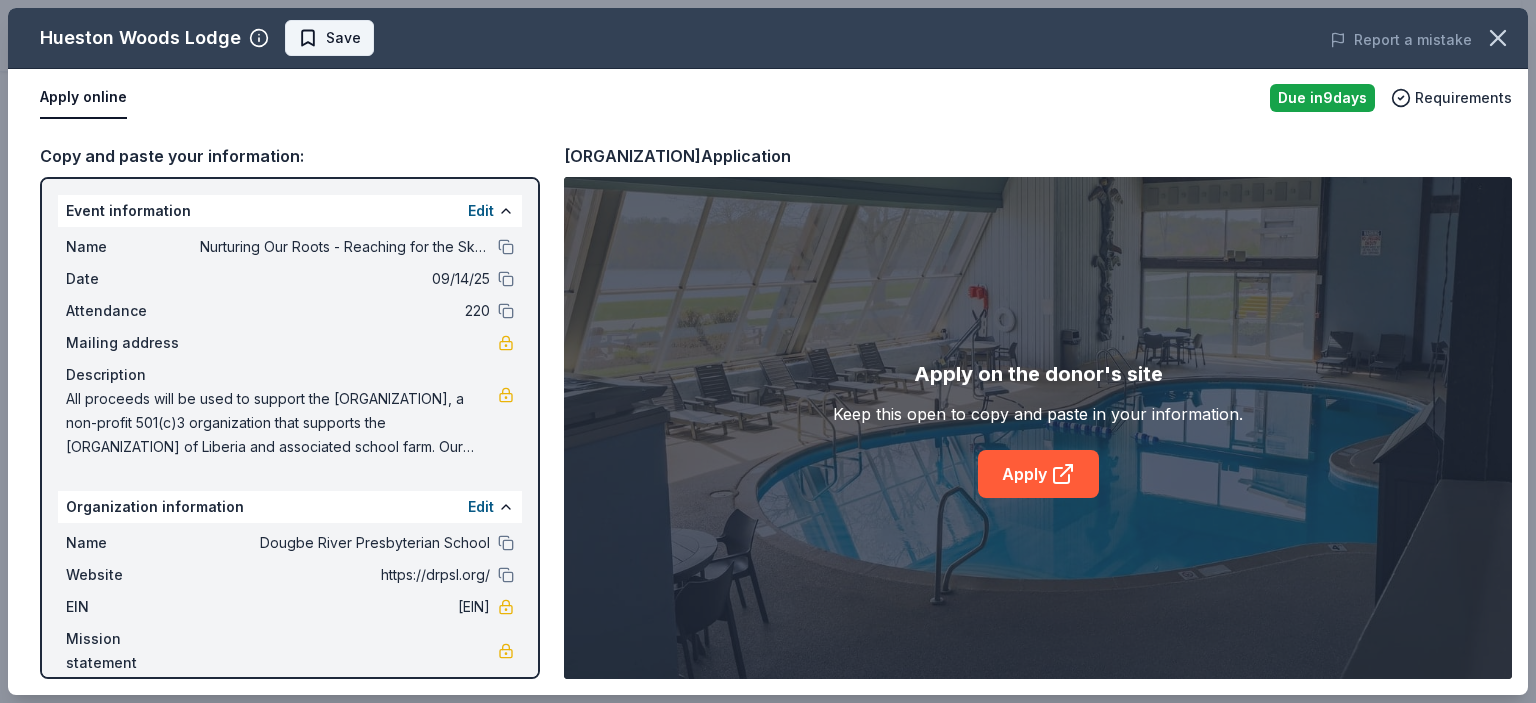 click on "Save" at bounding box center [343, 38] 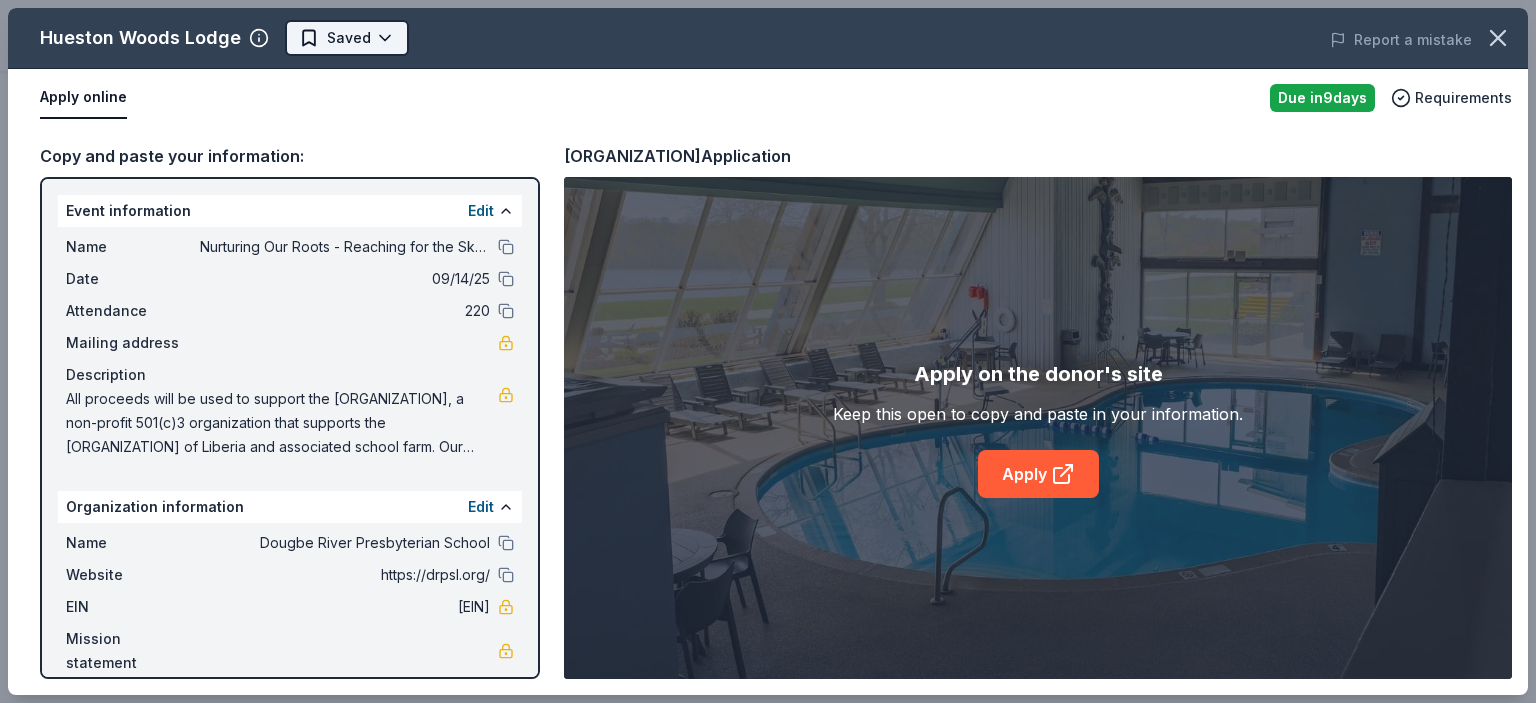 click on "Nurturing Our Roots - Reaching for the Sky Dougbe River School Gala 2025 $10 in rewards Due in  9  days Share Hueston Woods Lodge New Share Donating in OH (College Corner) Hueston Woods Lodge offers a scenic retreat surrounded by nature, featuring comfortable accommodations, outdoor recreation, and event spaces. Nestled within Hueston Woods State Park, it provides a perfect escape for relaxation, adventure, and group gatherings. What they donate Gift certificate(s), merchandise Meals Auction & raffle Donation is small & easy to send to guests Who they donate to Hueston Woods Lodge  hasn ' t listed any preferences or eligibility criteria. Upgrade to Pro to view approval rates and average donation values Due in  9  days Apply Saved Application takes 10 min Updated  about 2 months  ago Report a mistake New Be the first to review this company! Leave a review Similar donors 6   applies  last week Deadline passed KBP Foods 4.2 Gift card(s), free chicken sandwich card(s), discounted catering Local 11  days left New" at bounding box center (760, -155) 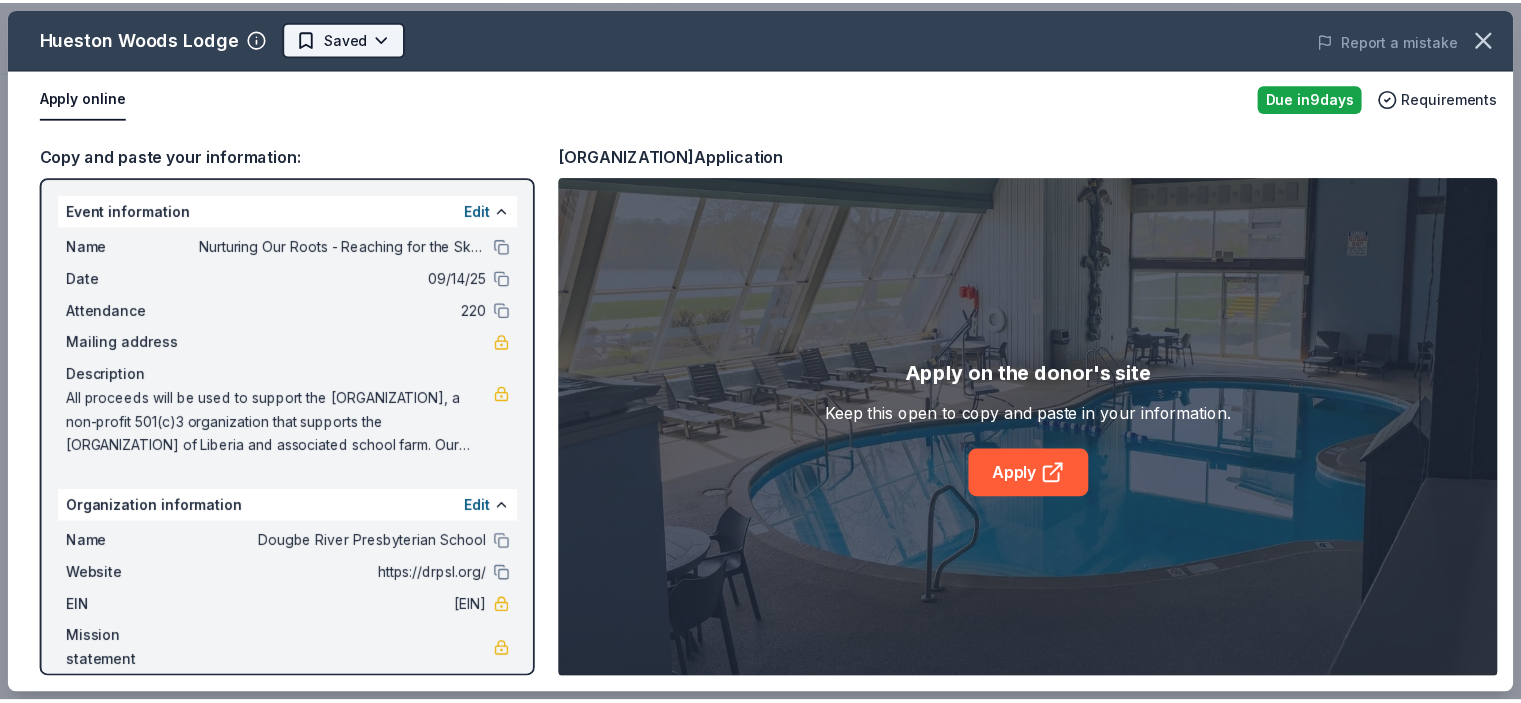 scroll, scrollTop: 0, scrollLeft: 0, axis: both 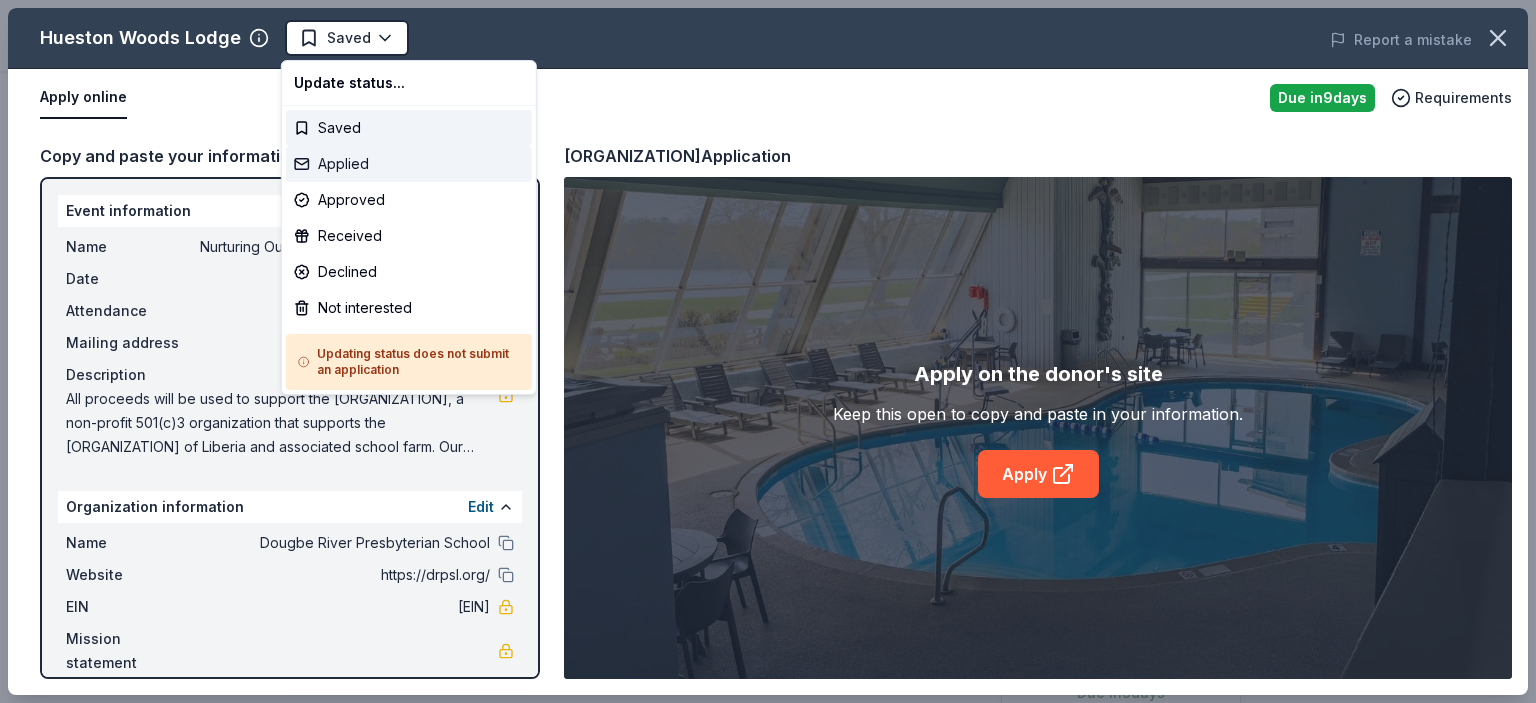 click on "Applied" at bounding box center (409, 164) 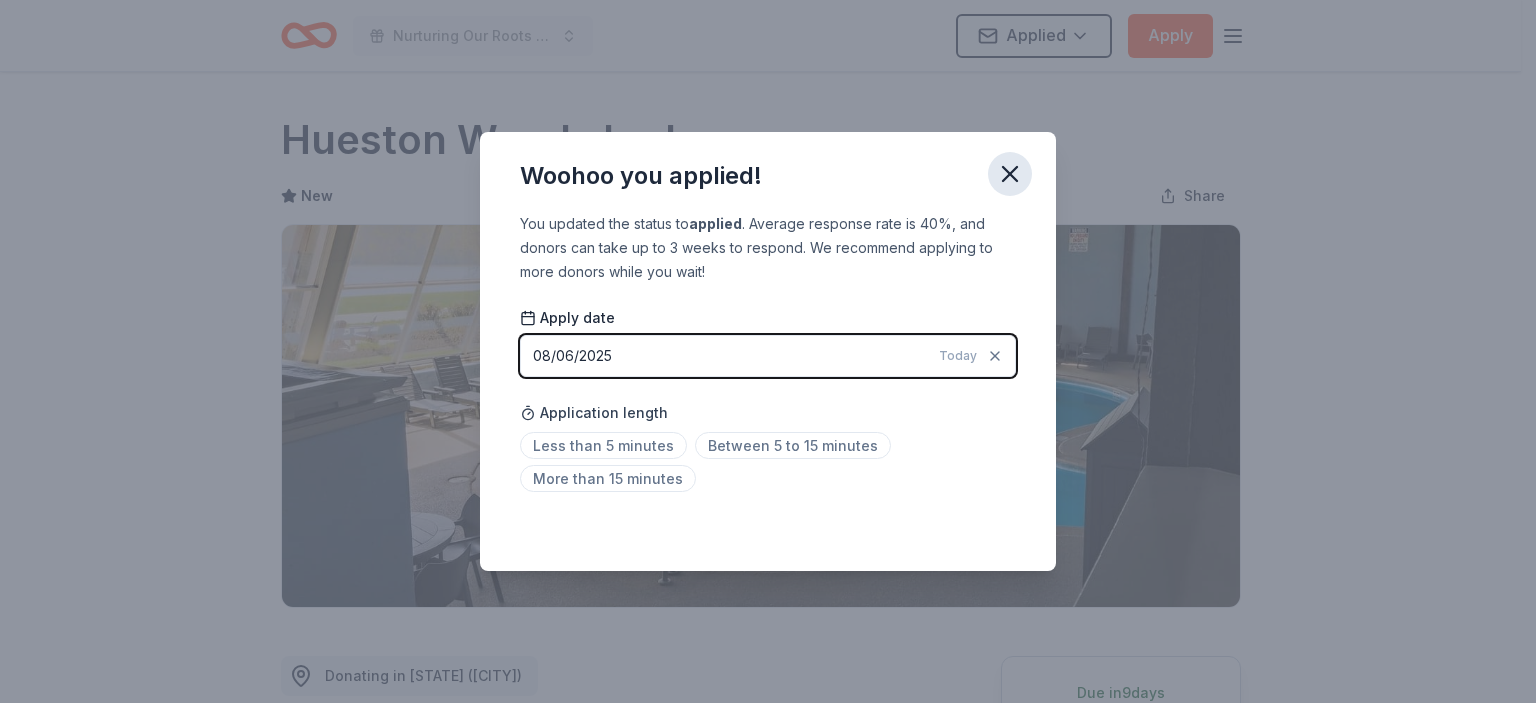 click 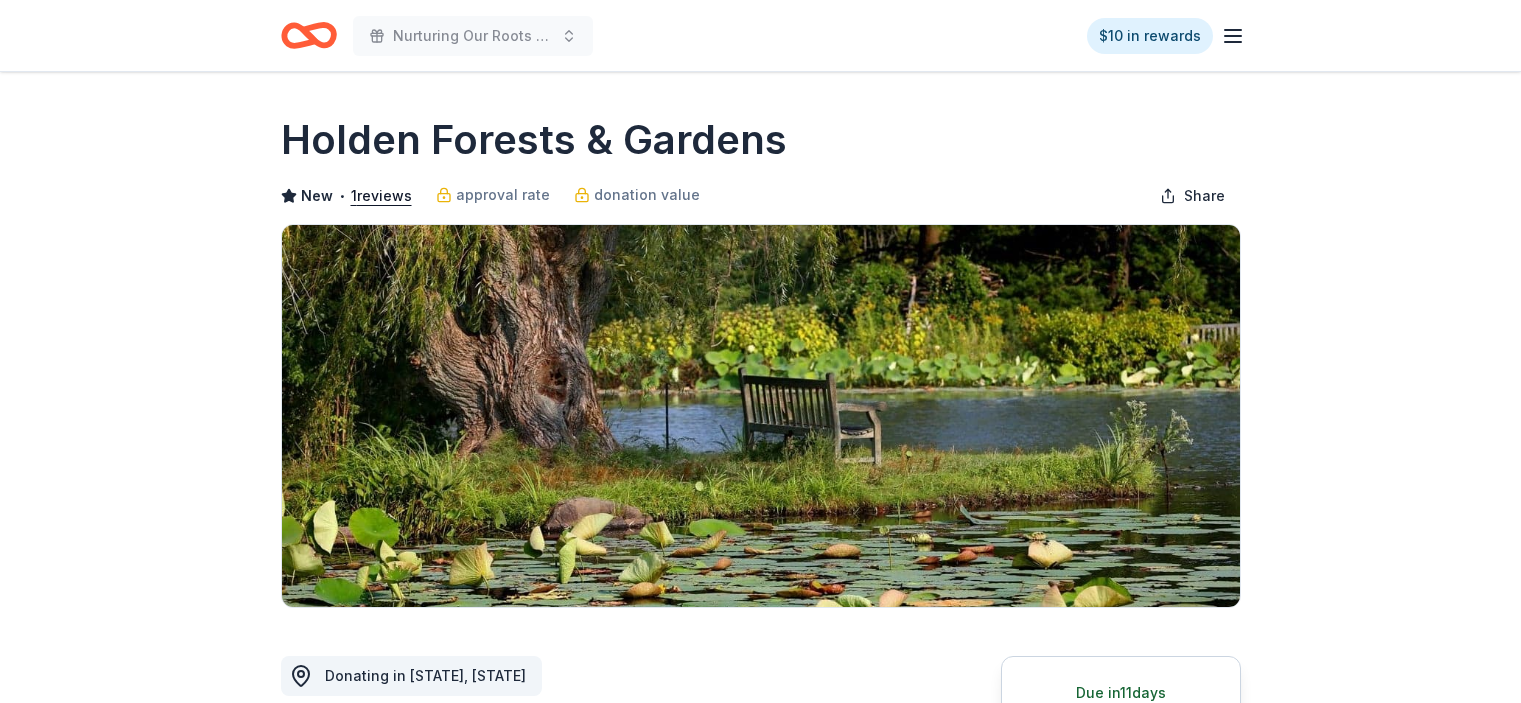 scroll, scrollTop: 0, scrollLeft: 0, axis: both 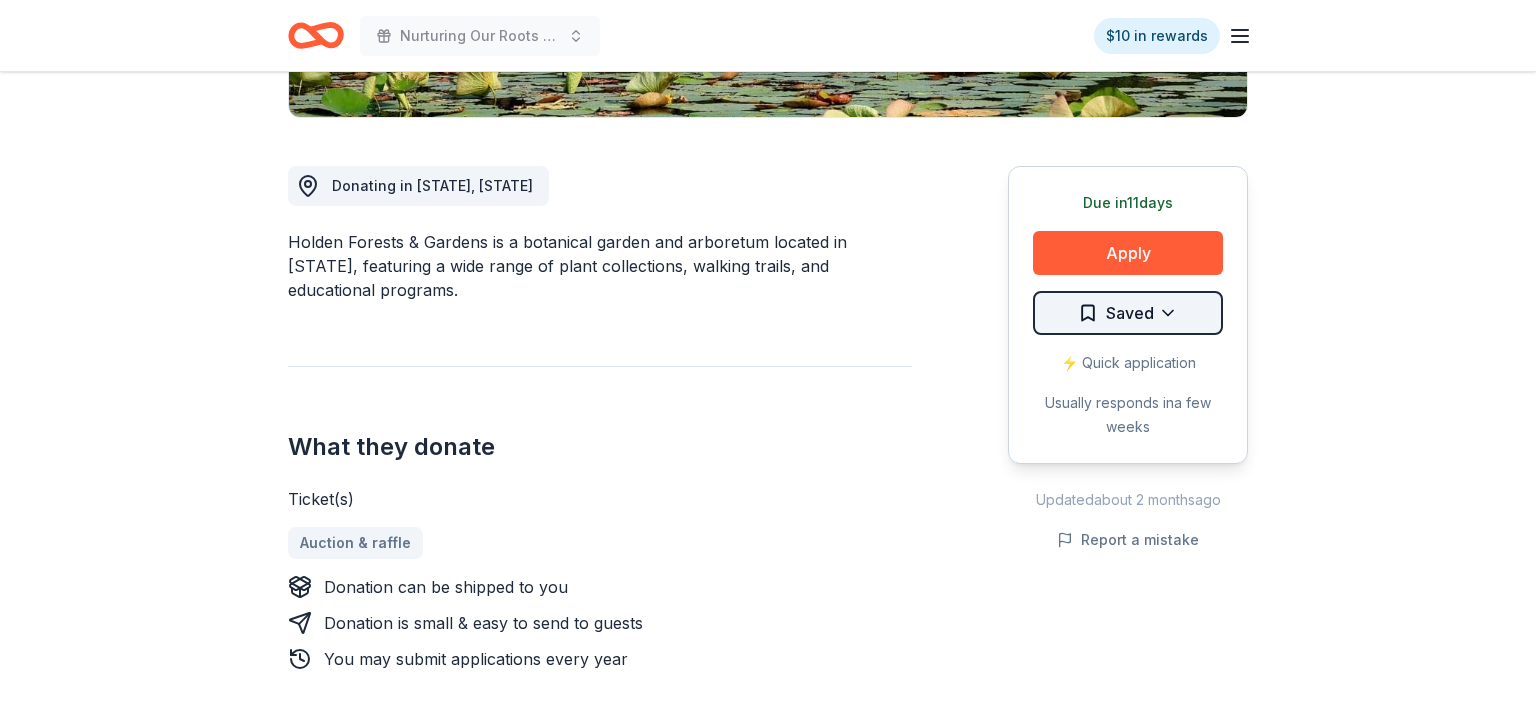 click on "Nurturing Our Roots - Reaching for the Sky Dougbe River School Gala 2025 $10 in rewards Due in  11  days Share Holden Forests & Gardens New • 1  reviews approval rate donation value Share Donating in OH, PA Holden Forests & Gardens is a botanical garden and arboretum located in Ohio, featuring a wide range of plant collections, walking trails, and educational programs. What they donate Ticket(s) Auction & raffle Donation can be shipped to you Donation is small & easy to send to guests You may submit applications every   year   Who they donate to  Preferred 501(c)(3) required Due in  11  days Apply Saved ⚡️ Quick application Usually responds in  a few weeks Updated  about 2 months  ago Report a mistake approval rate 20 % approved 30 % declined 50 % no response donation value (average) 20% 70% 0% 10% $xx - $xx $xx - $xx $xx - $xx $xx - $xx Upgrade to Pro to view approval rates and average donation values New • 1  reviews The Rotsky Foundation for Mentors May 2023 • Approved Leave a review 1   apply 9" at bounding box center [768, -139] 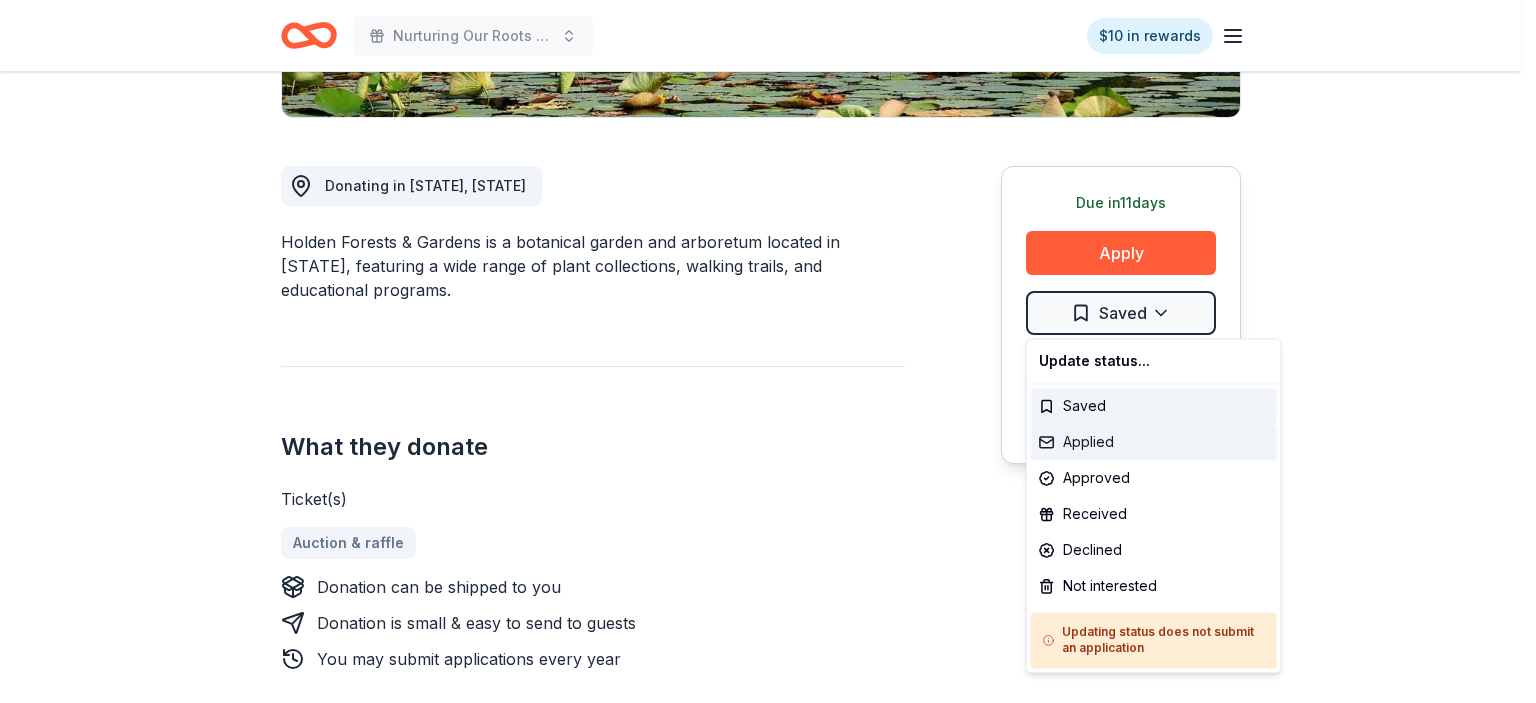 click on "Applied" at bounding box center [1154, 442] 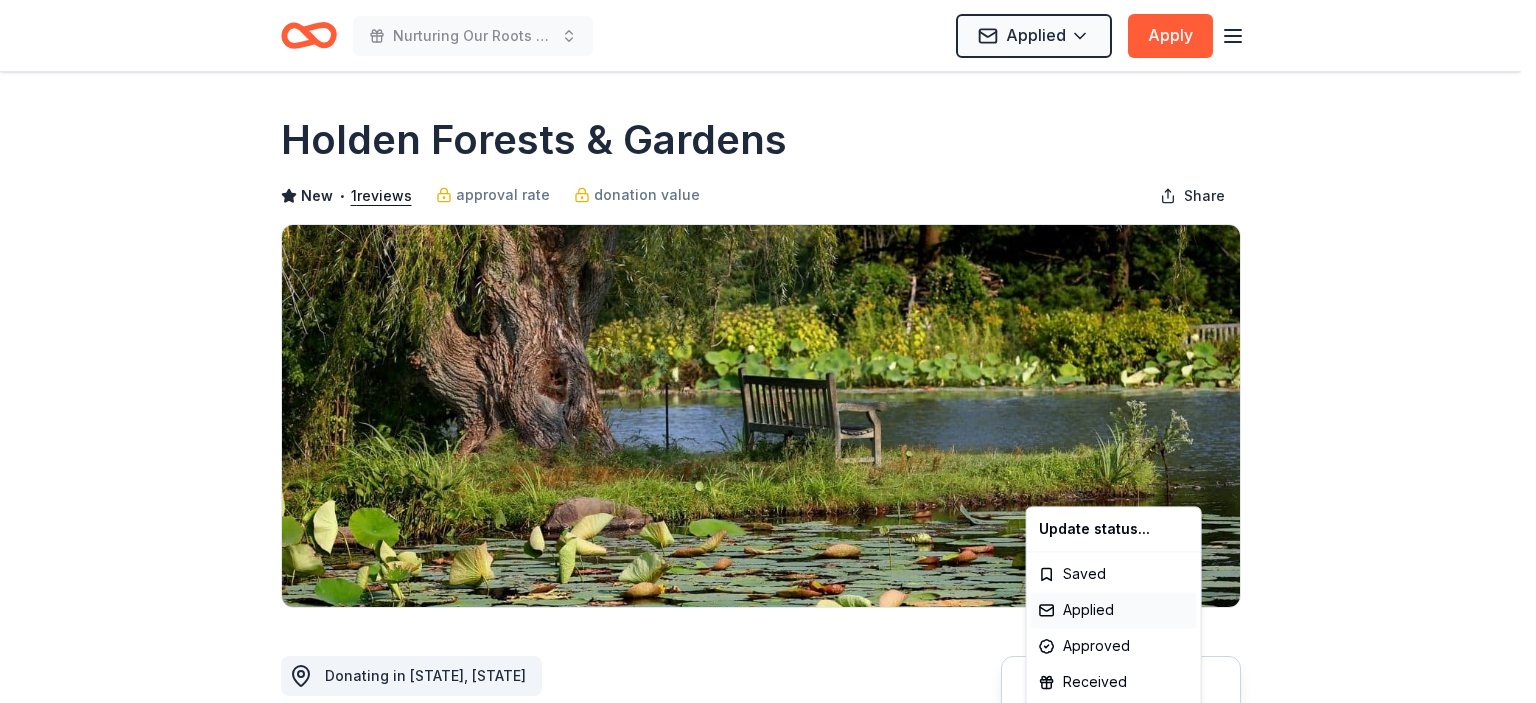 scroll, scrollTop: 0, scrollLeft: 0, axis: both 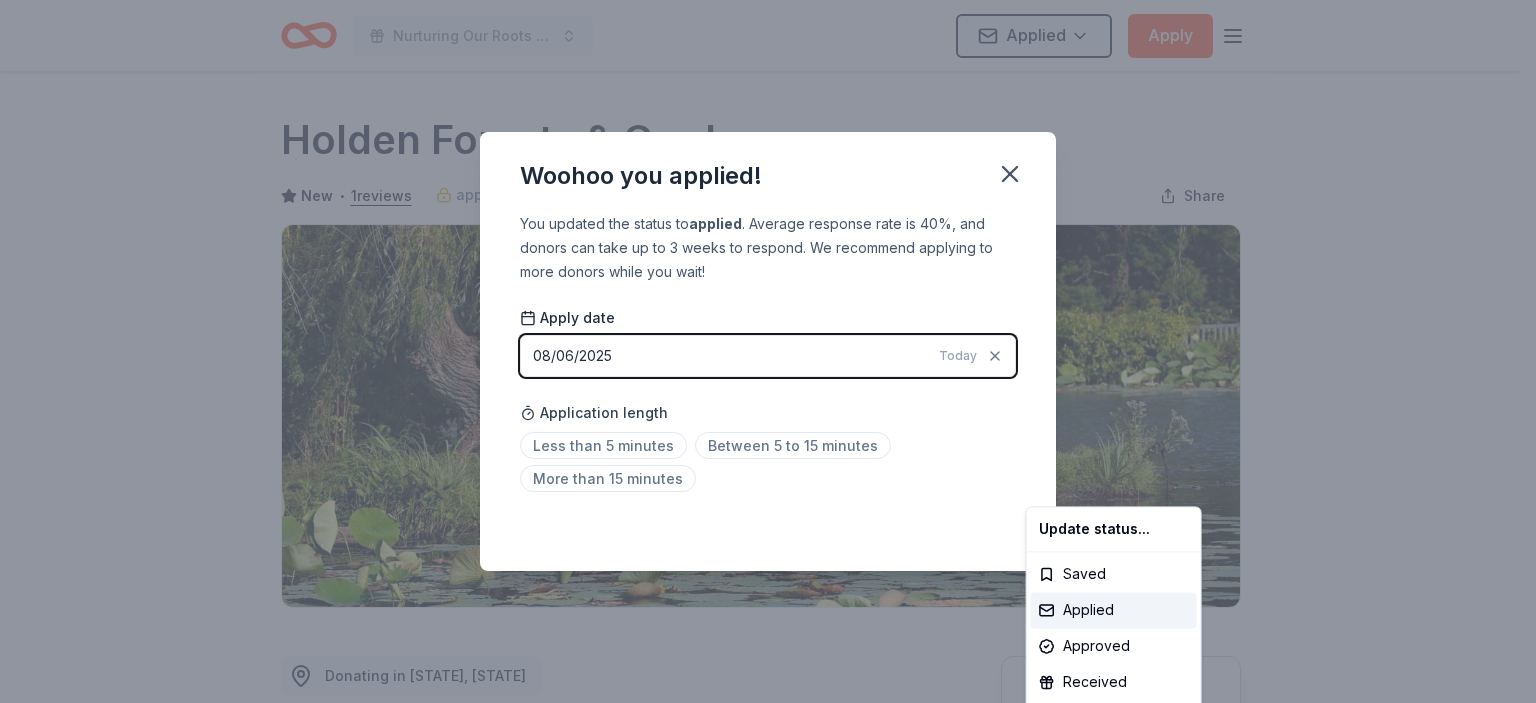 click on "Nurturing Our Roots - Reaching for the Sky Dougbe River School Gala 2025 Applied Apply Due in  11  days Share Holden Forests & Gardens New • 1  reviews approval rate donation value Share Donating in OH, PA Holden Forests & Gardens is a botanical garden and arboretum located in Ohio, featuring a wide range of plant collections, walking trails, and educational programs. What they donate Ticket(s) Auction & raffle Donation can be shipped to you Donation is small & easy to send to guests You may submit applications every   year   Who they donate to  Preferred 501(c)(3) required Due in  11  days Apply Applied ⚡️ Quick application Usually responds in  a few weeks Updated  about 2 months  ago Report a mistake approval rate 20 % approved 30 % declined 50 % no response donation value (average) 20% 70% 0% 10% $xx - $xx $xx - $xx $xx - $xx $xx - $xx Upgrade to Pro to view approval rates and average donation values New • 1  reviews The Rotsky Foundation for Mentors May 2023 • Approved Leave a review 1   apply 9" at bounding box center (768, 351) 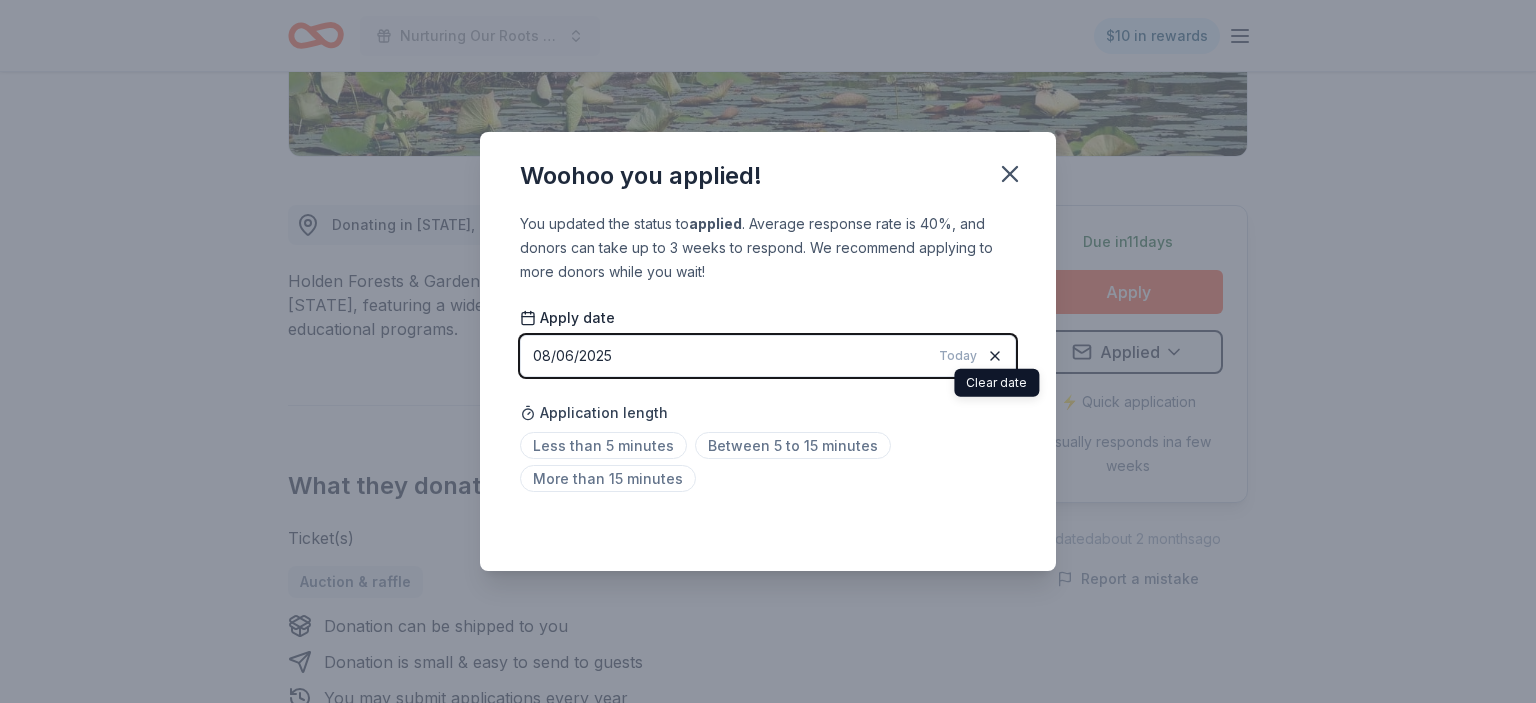 click 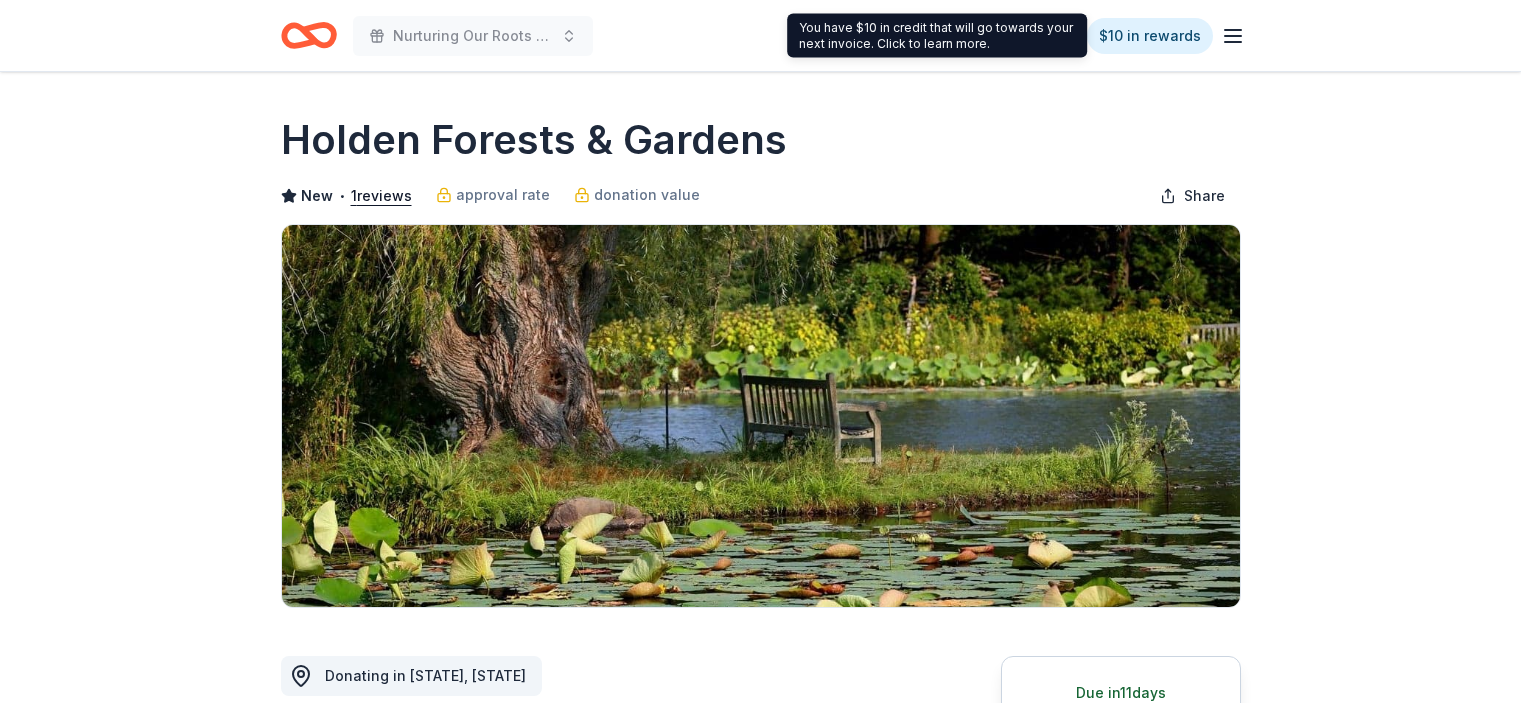 scroll, scrollTop: 0, scrollLeft: 0, axis: both 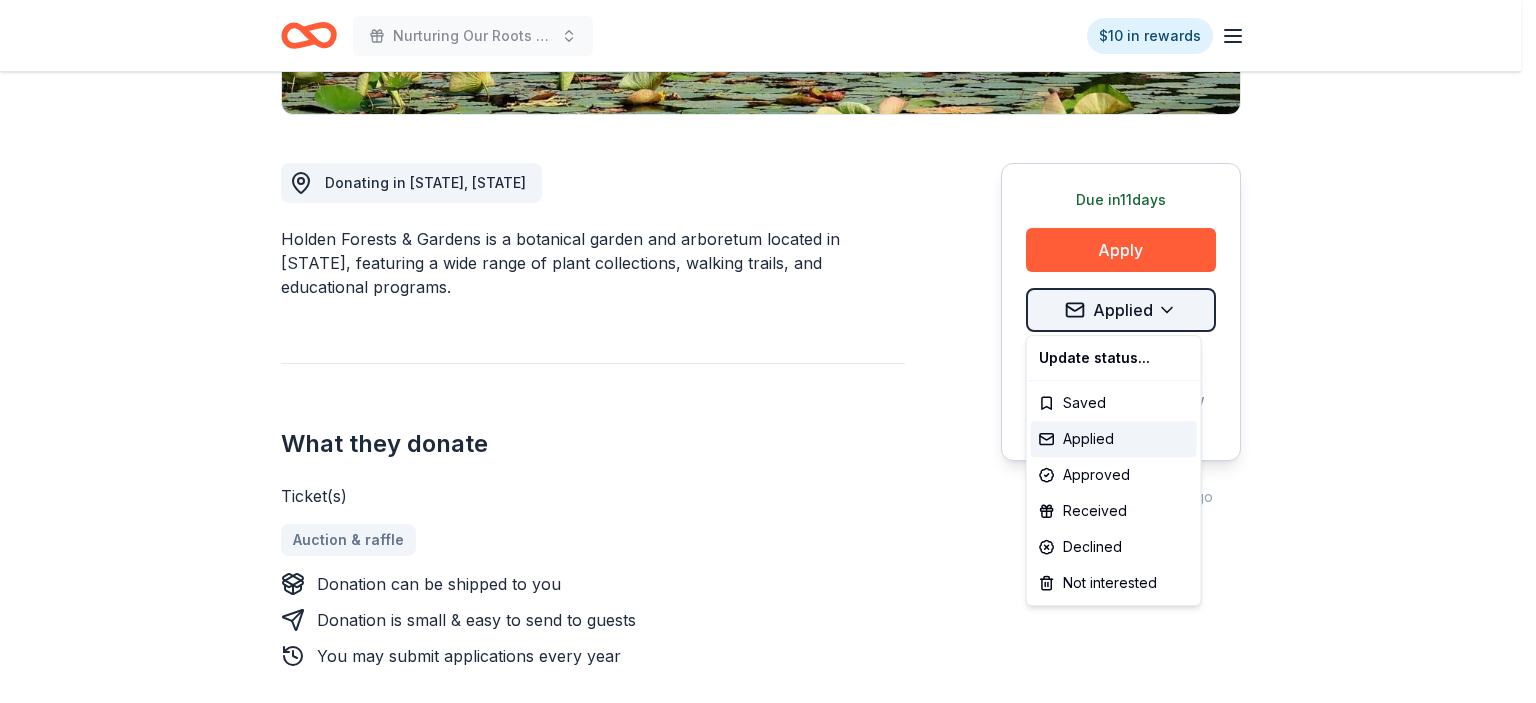 click on "Nurturing Our Roots - Reaching for the Sky Dougbe River School Gala 2025 $10 in rewards Due in  [DAYS]  days Share Holden Forests & Gardens New • 1  reviews approval rate donation value Share Donating in [STATE], [STATE] Holden Forests & Gardens is a botanical garden and arboretum located in [STATE], featuring a wide range of plant collections, walking trails, and educational programs. What they donate Ticket(s) Auction & raffle Donation can be shipped to you Donation is small & easy to send to guests You may submit applications every   year   Who they donate to  Preferred 501(c)(3) required Due in  [DAYS]  days Apply Applied ⚡️ Quick application Usually responds in  a few weeks Updated  about 2 months  ago Report a mistake approval rate 20 % approved 30 % declined 50 % no response donation value (average) 20% 70% 0% 10% $xx - $xx $xx - $xx $xx - $xx $xx - $xx Upgrade to Pro to view approval rates and average donation values New • 1  reviews The Rotsky Foundation for Mentors May [MONTH] • Approved Leave a review 1   apply" at bounding box center [768, -142] 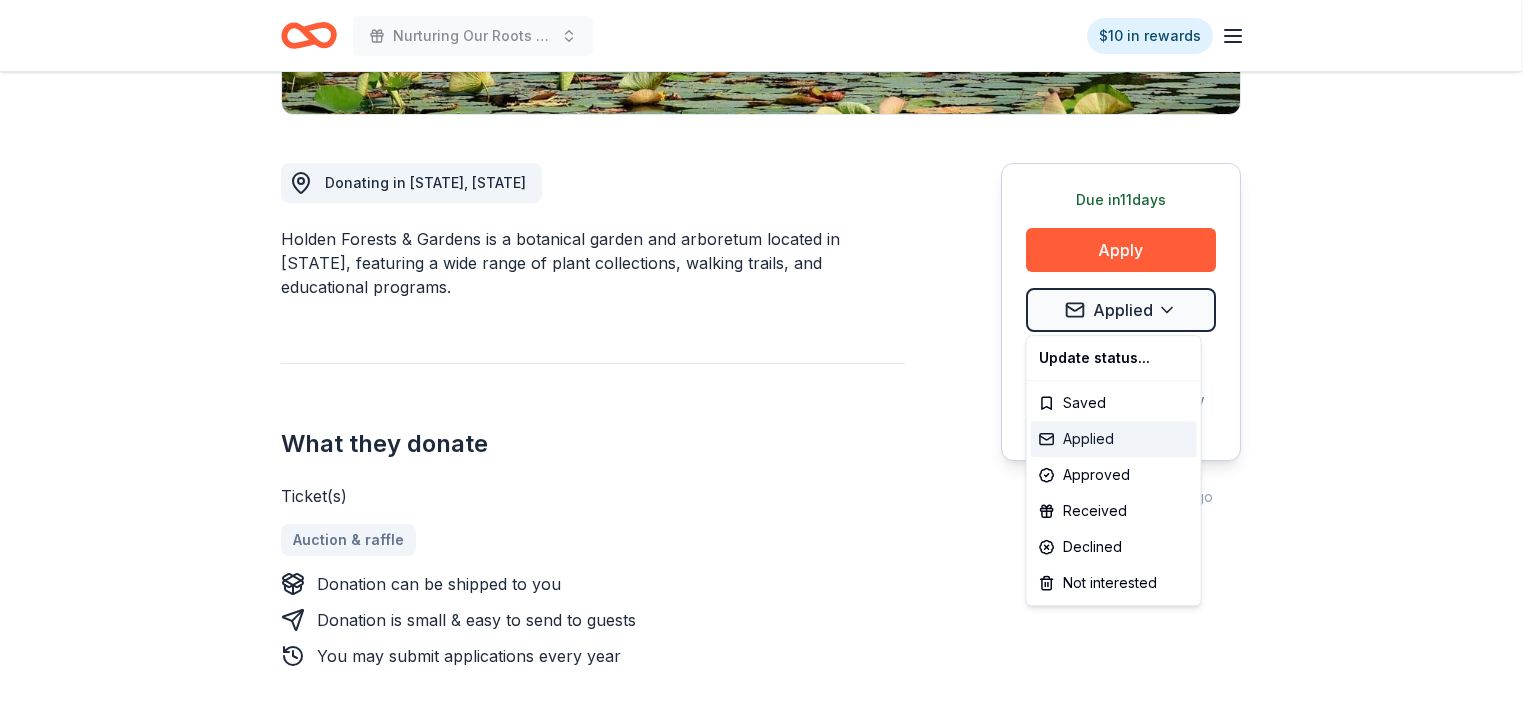 click on "Applied" at bounding box center [1114, 439] 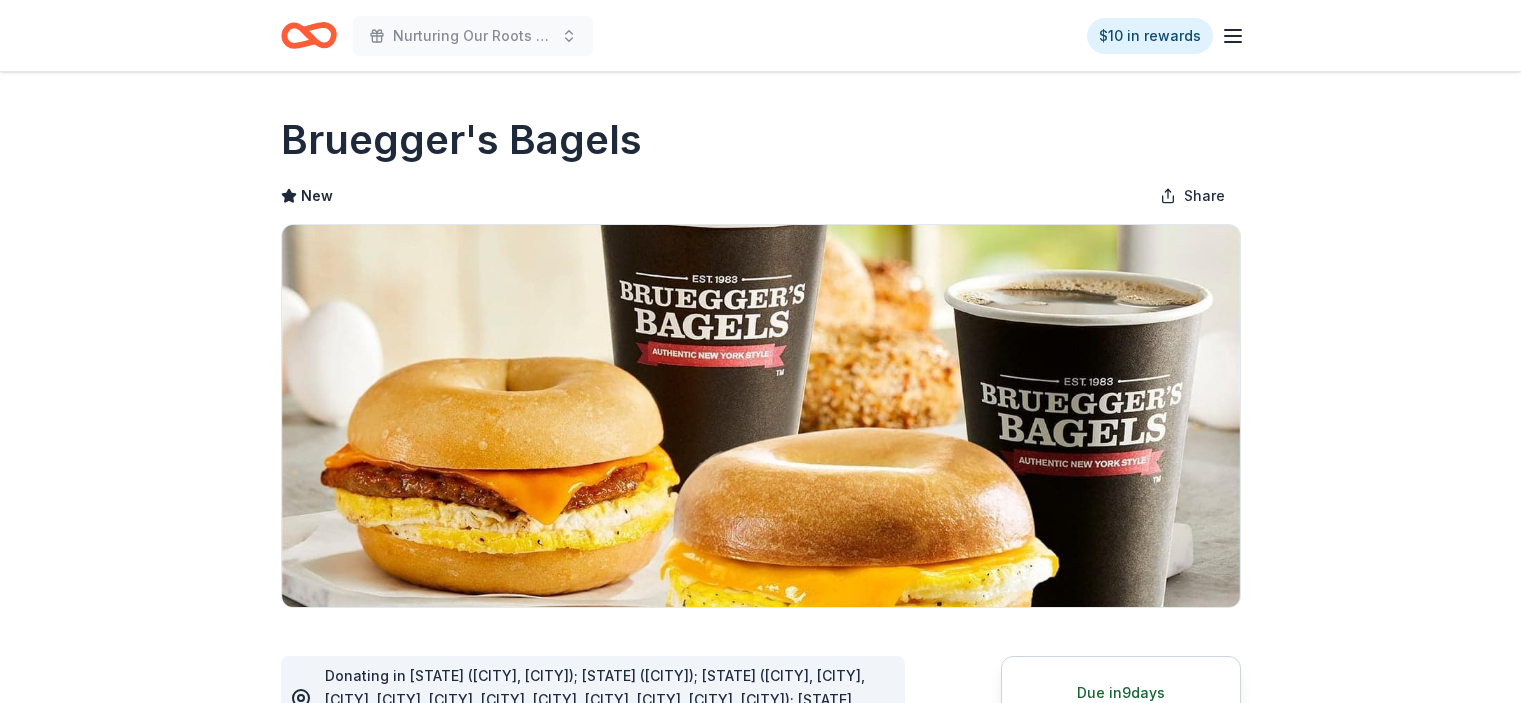 scroll, scrollTop: 0, scrollLeft: 0, axis: both 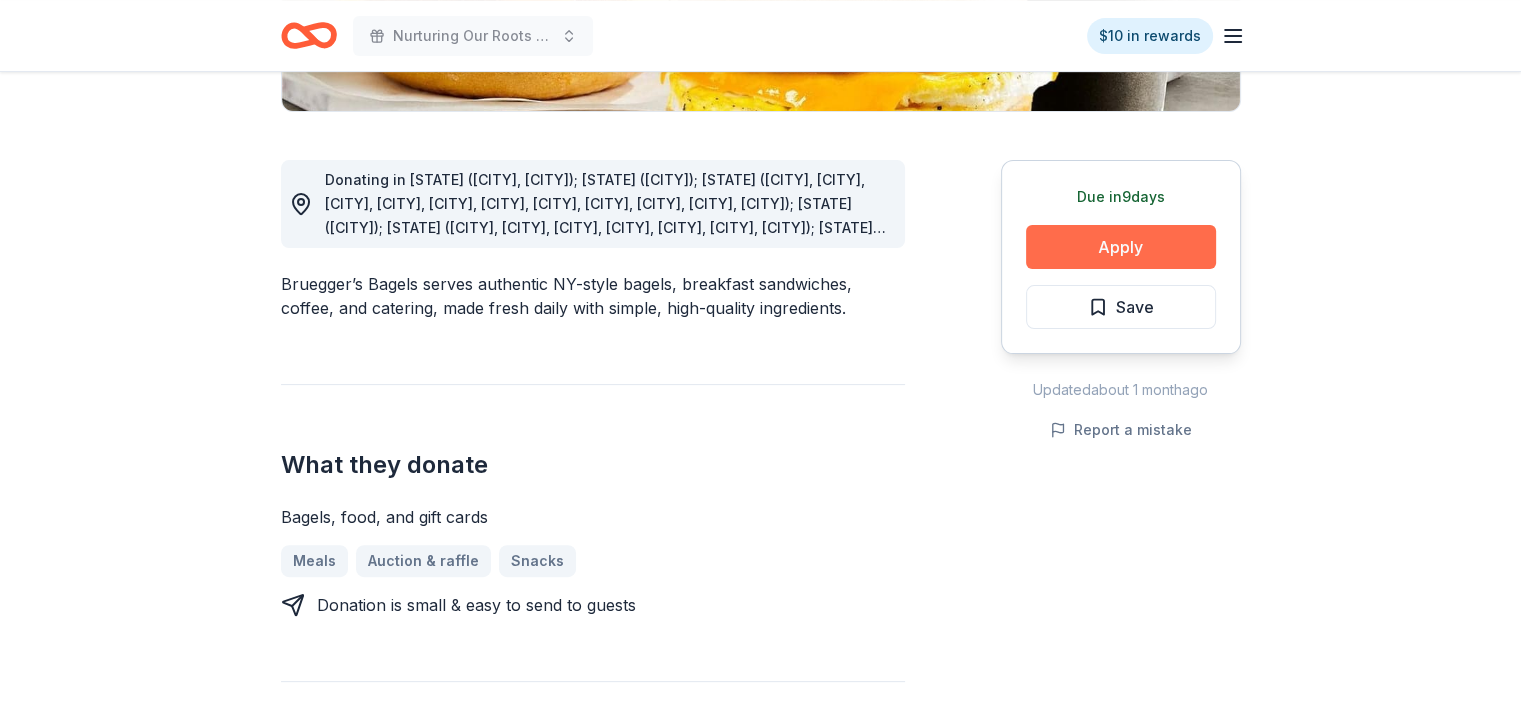 click on "Apply" at bounding box center [1121, 247] 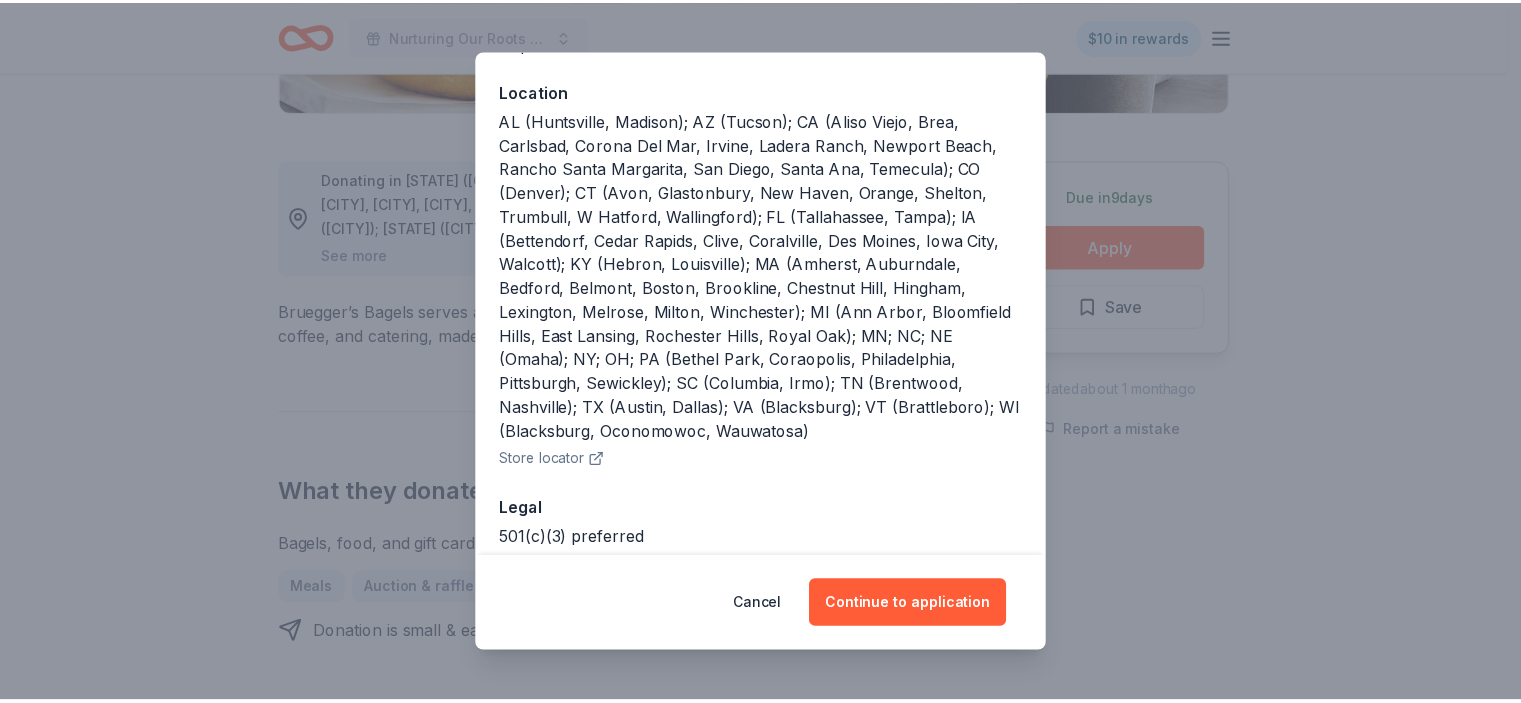 scroll, scrollTop: 216, scrollLeft: 0, axis: vertical 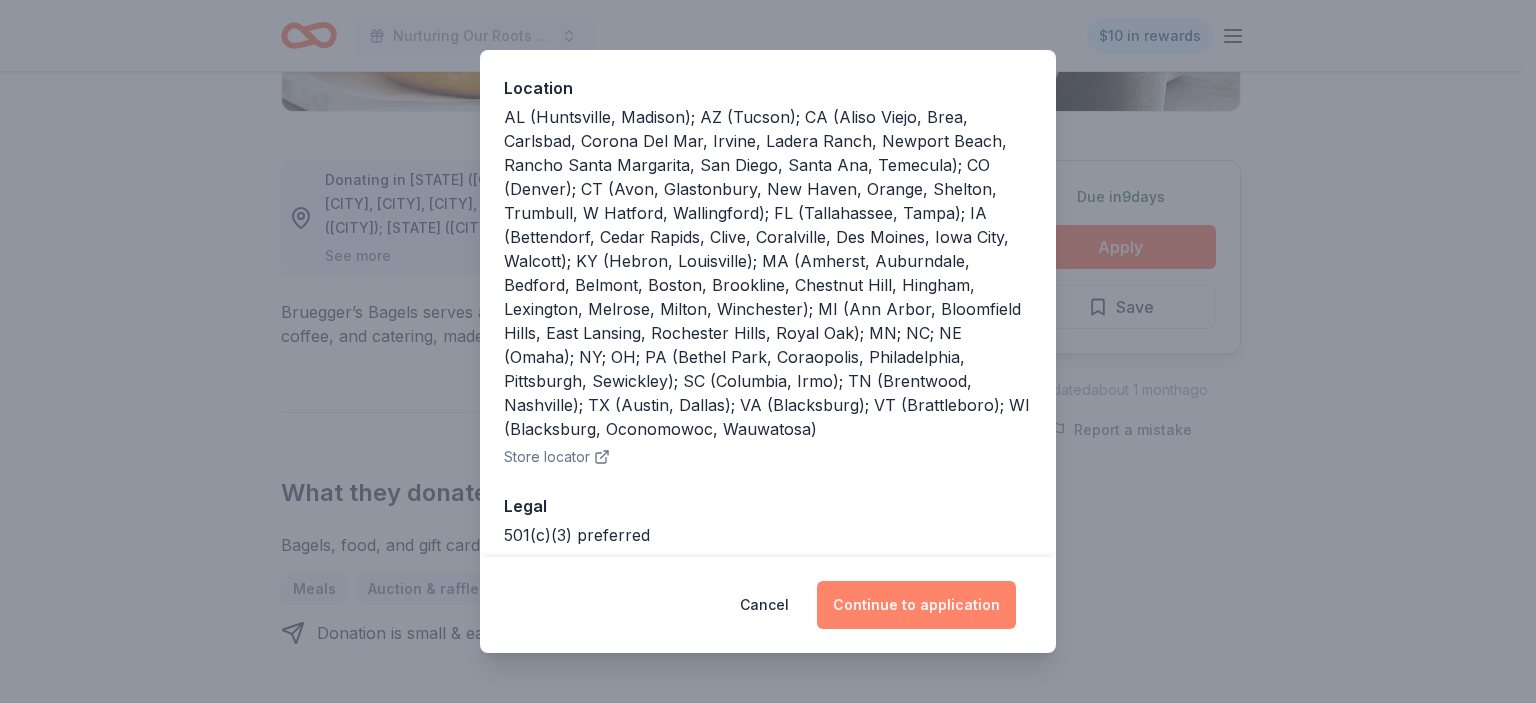 click on "Continue to application" at bounding box center (916, 605) 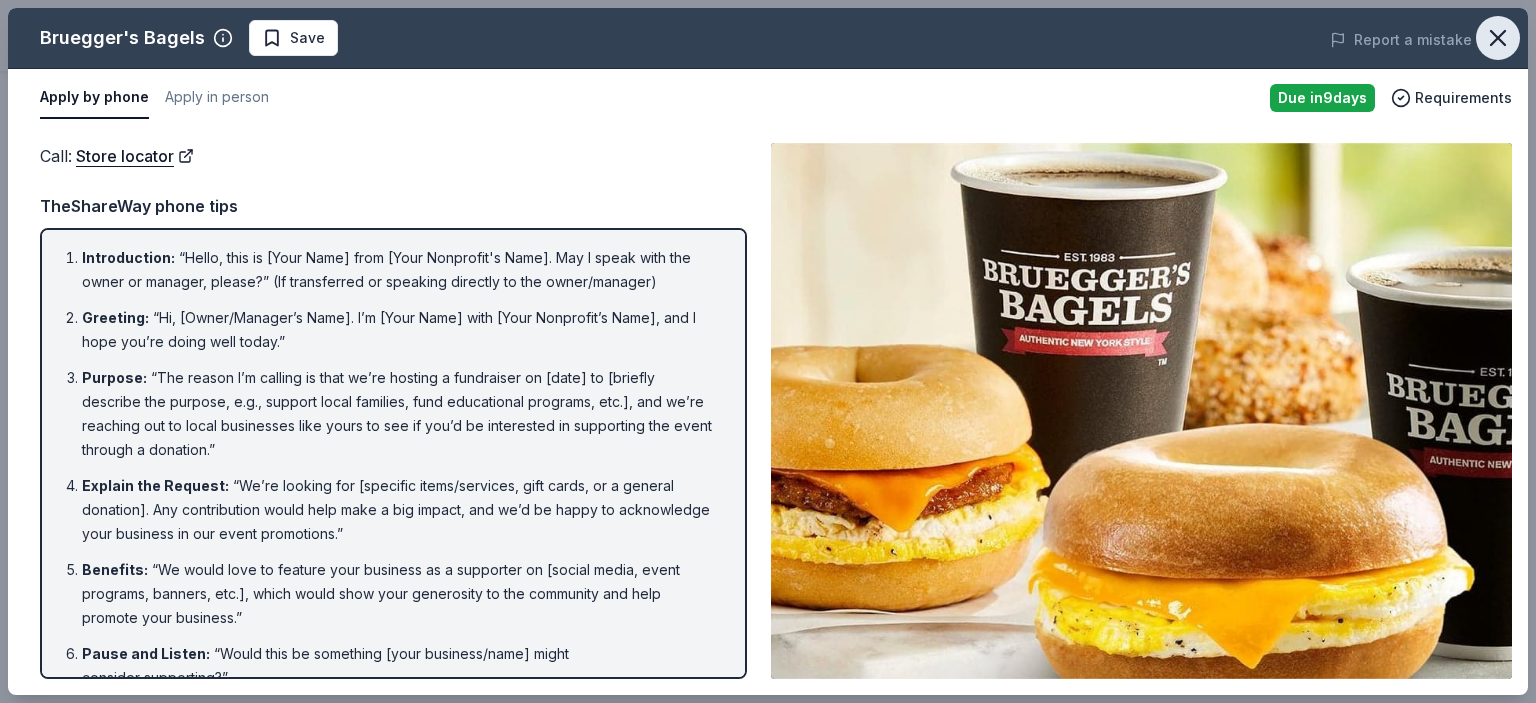 click 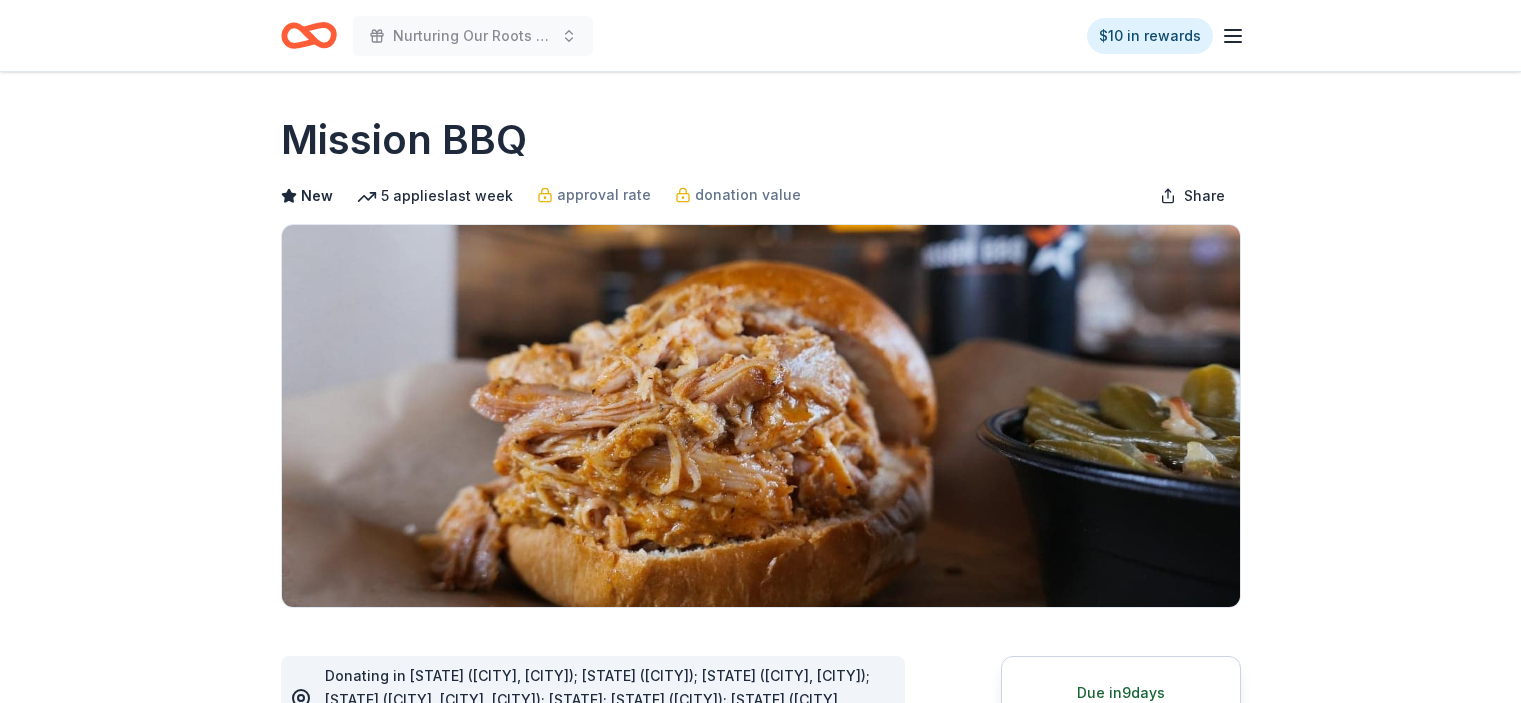 scroll, scrollTop: 0, scrollLeft: 0, axis: both 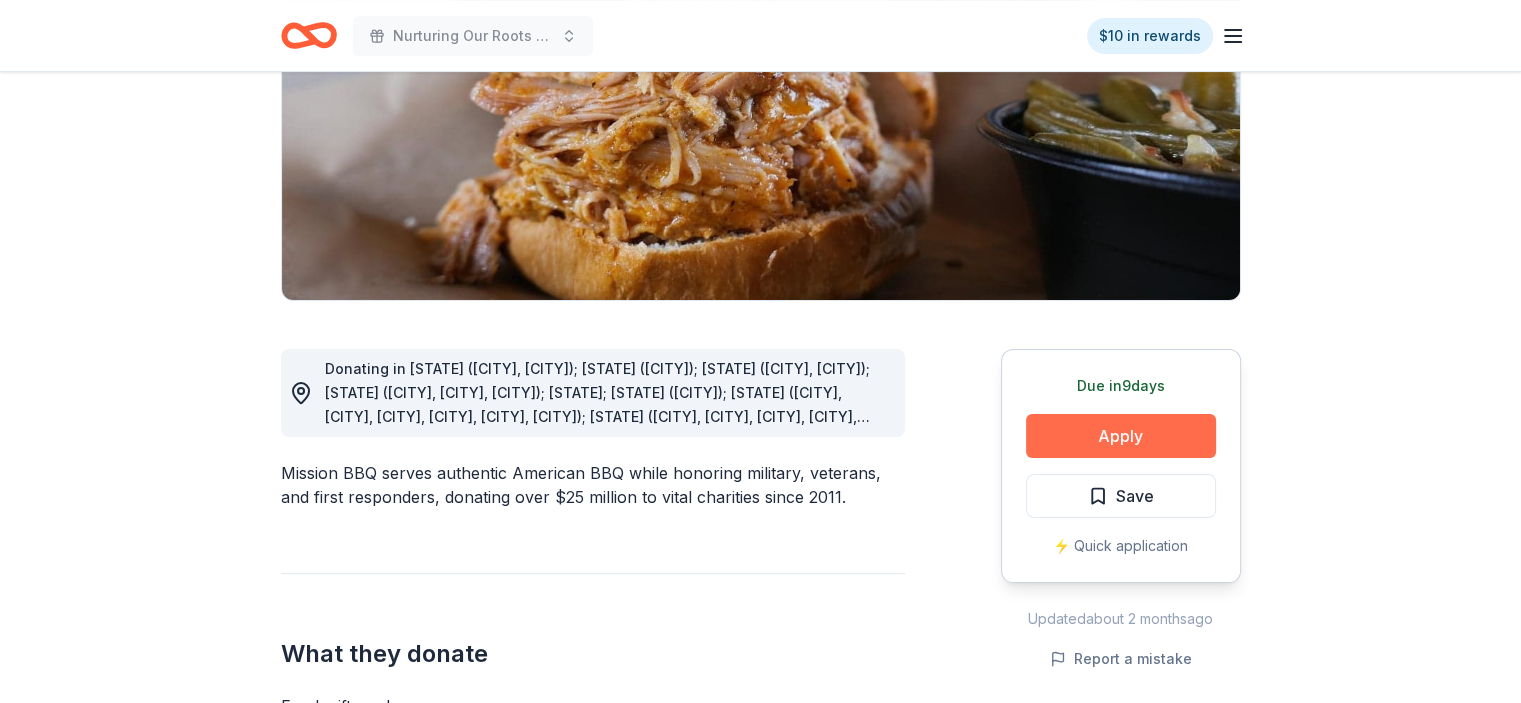 click on "Apply" at bounding box center [1121, 436] 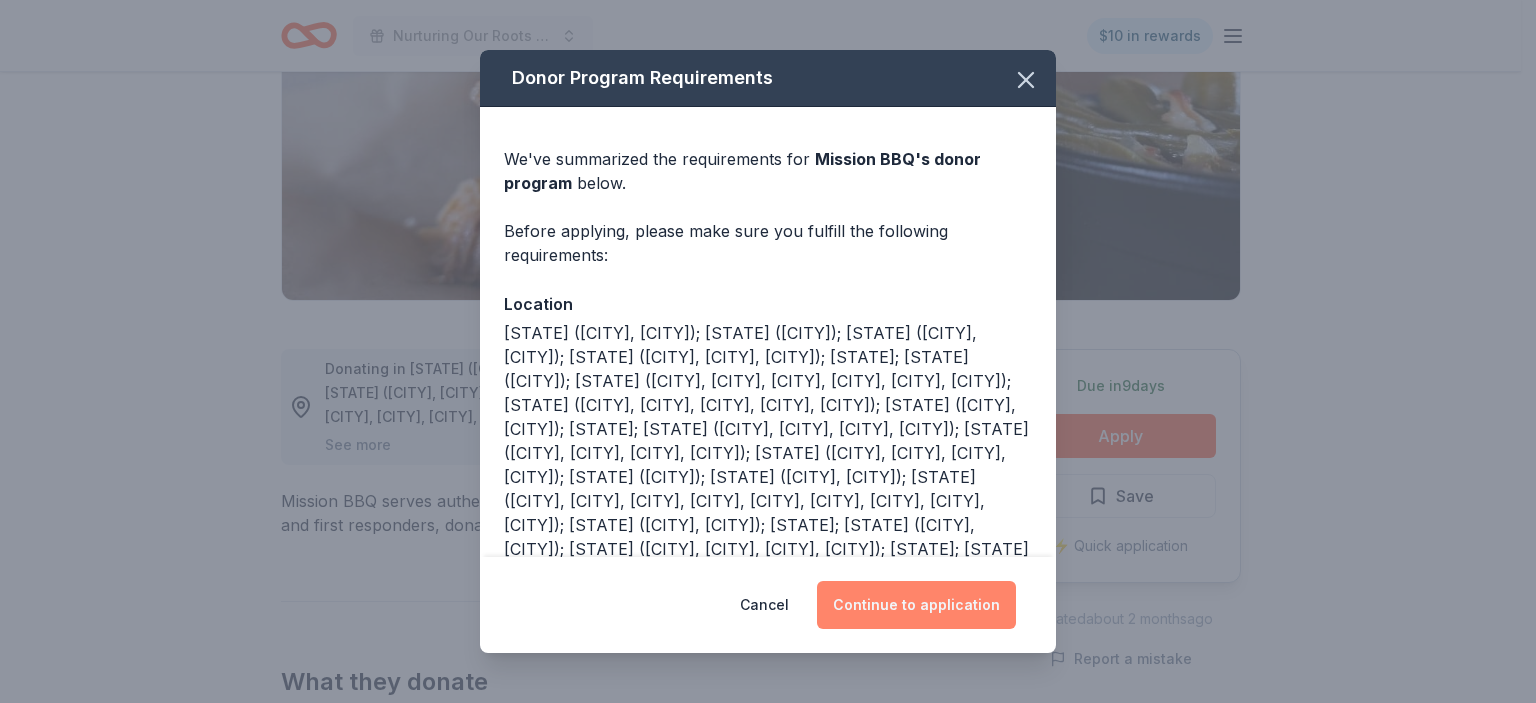 click on "Continue to application" at bounding box center [916, 605] 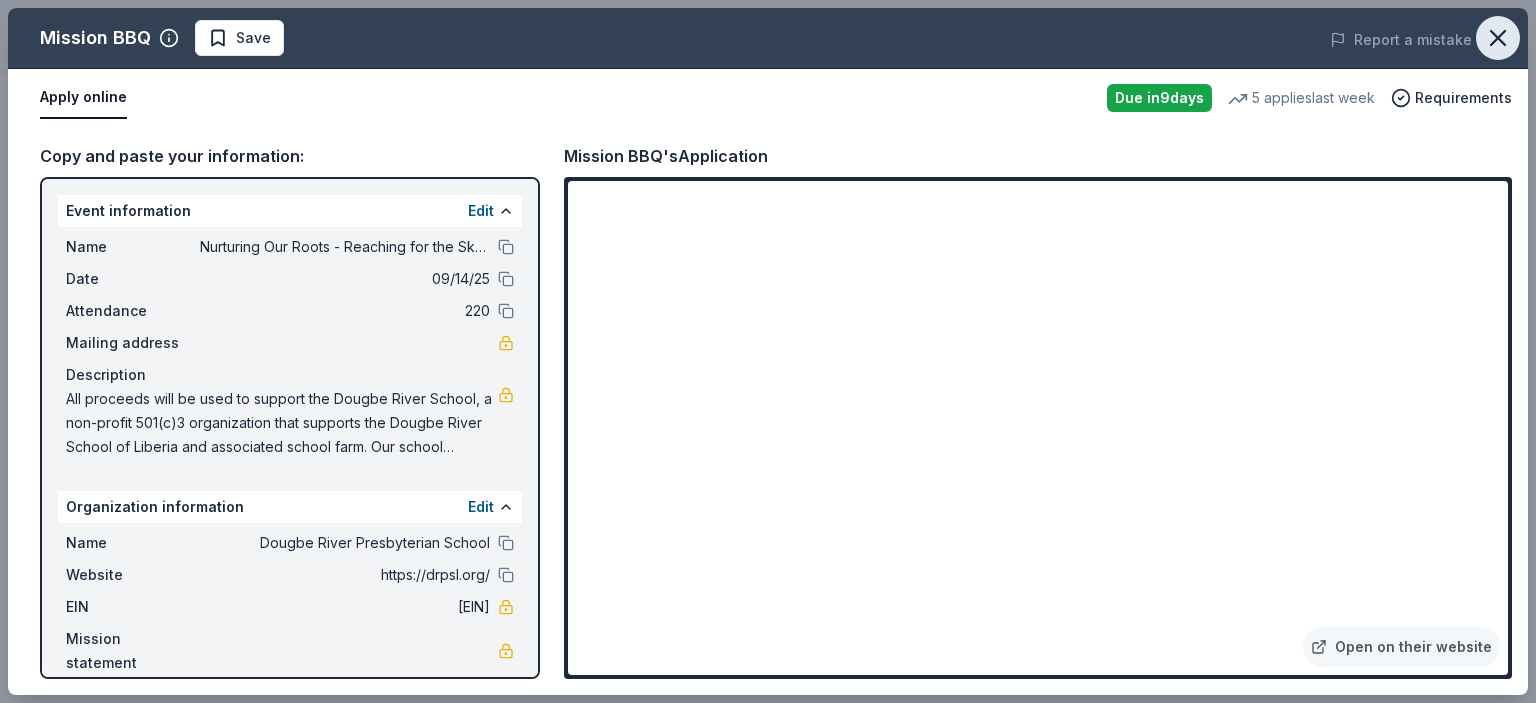 click 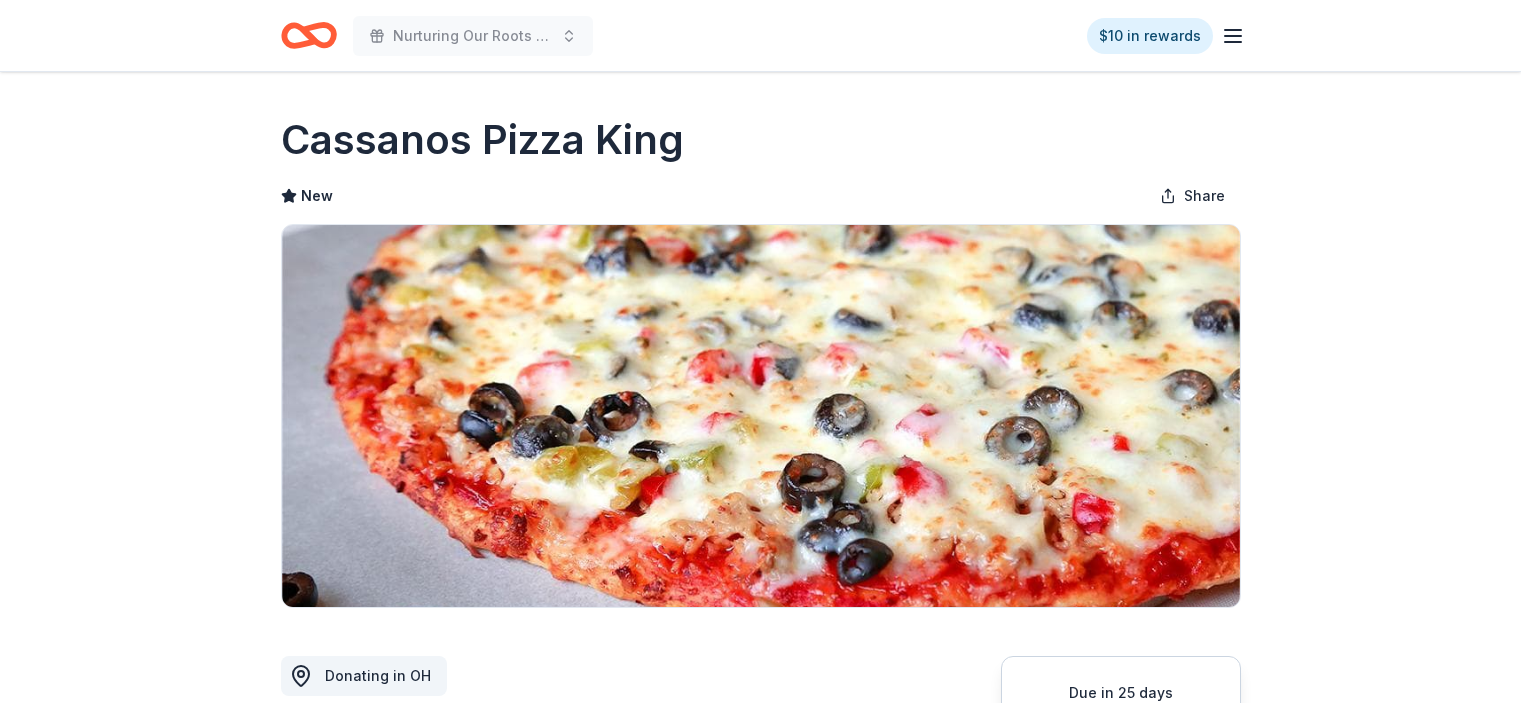 scroll, scrollTop: 0, scrollLeft: 0, axis: both 